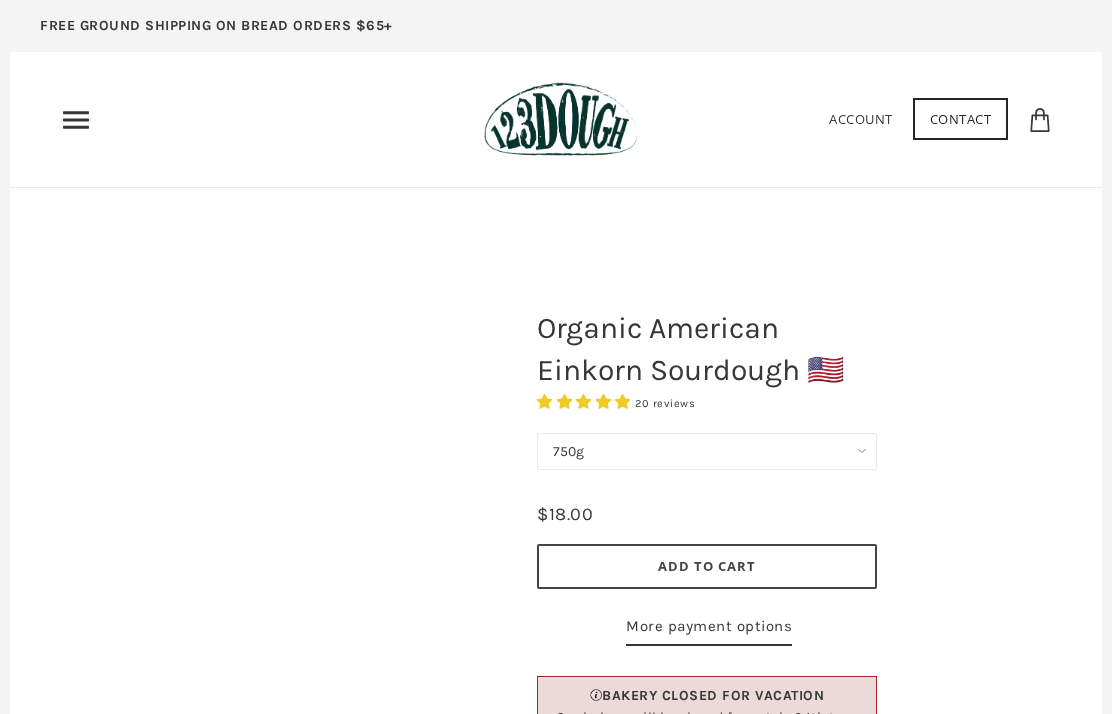 scroll, scrollTop: 0, scrollLeft: 0, axis: both 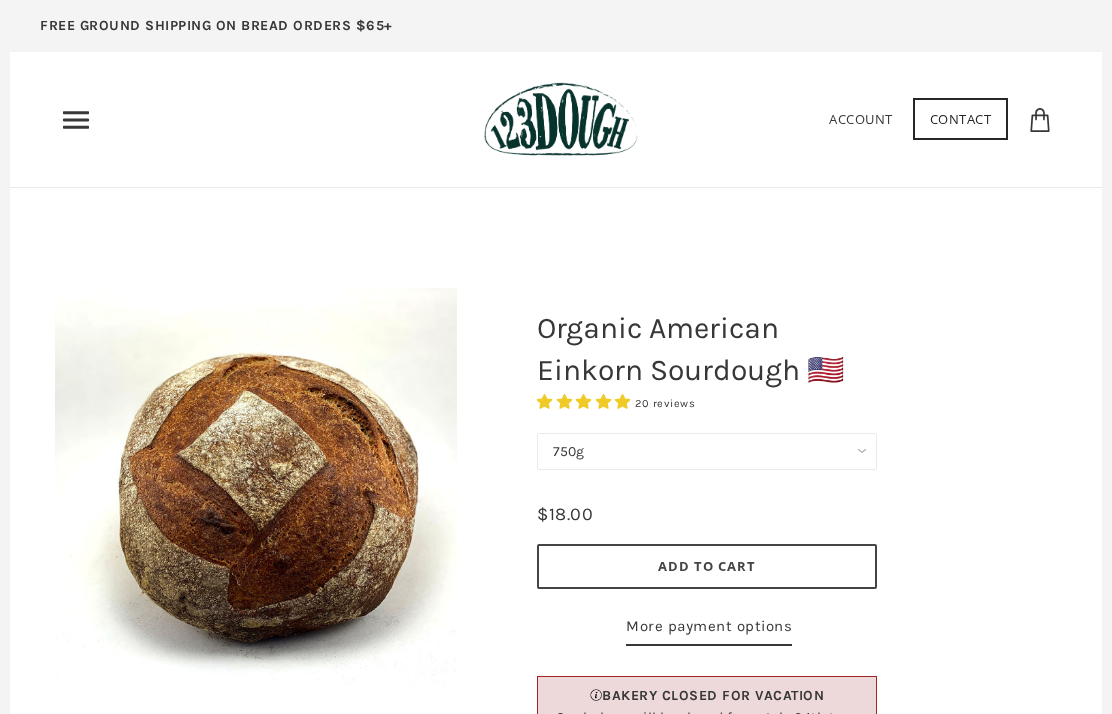 click 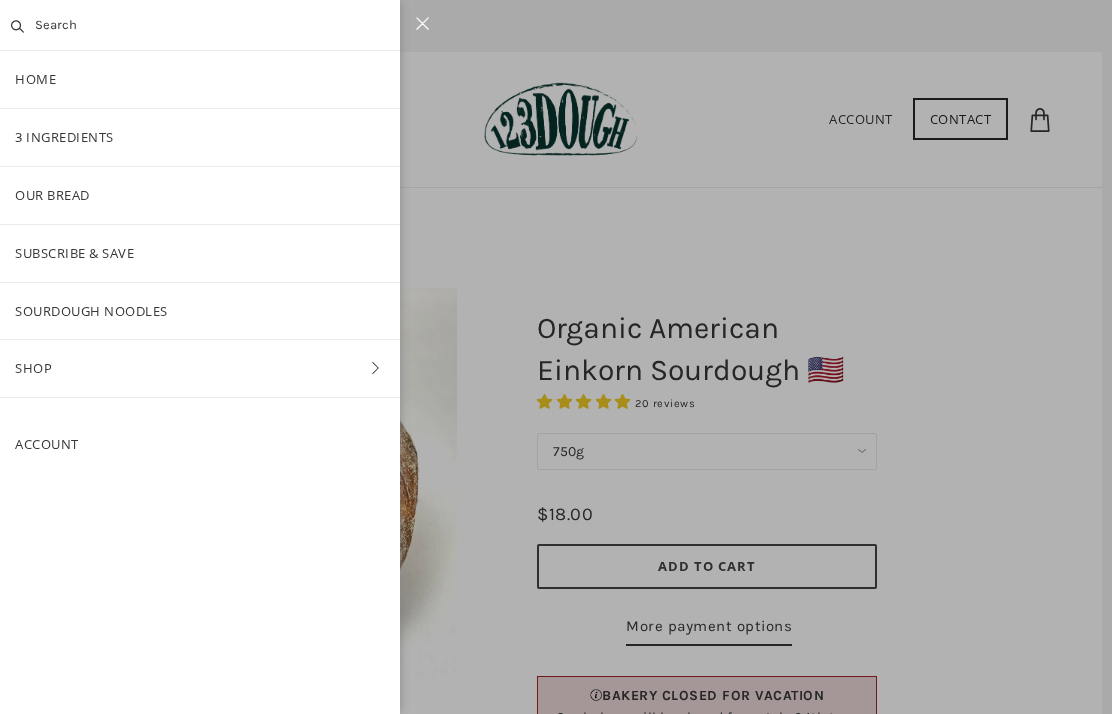 click on "3 Ingredients" at bounding box center [200, 137] 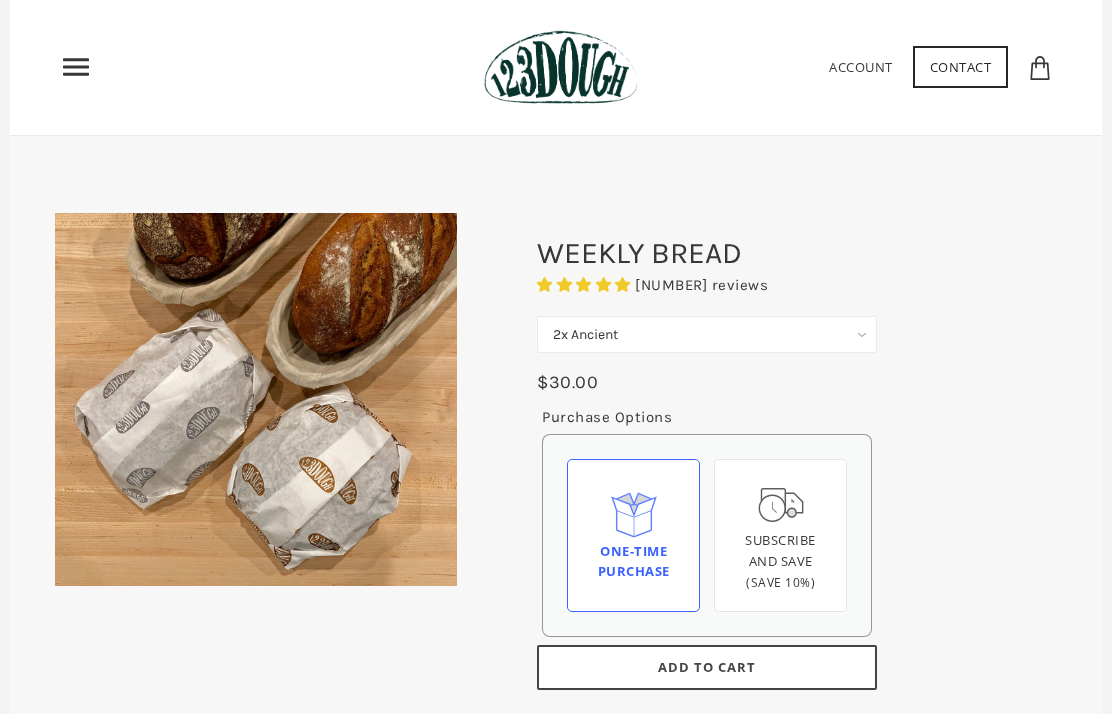 scroll, scrollTop: 0, scrollLeft: 0, axis: both 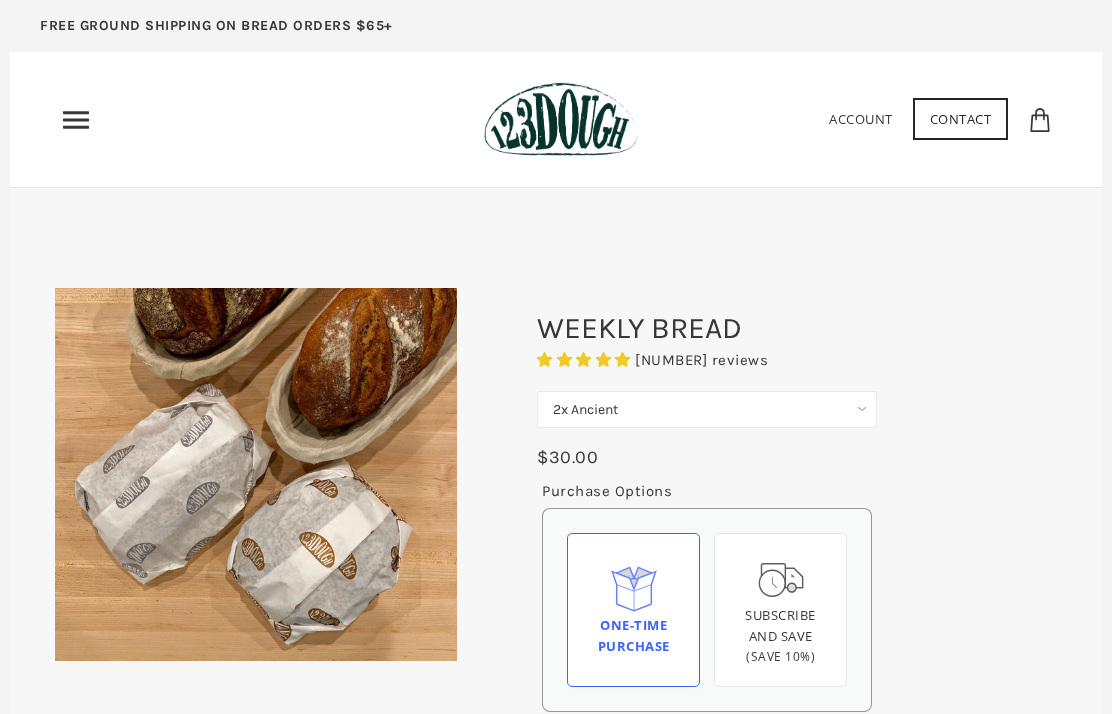 click on "2x Ancient 2x Premium Ancient" at bounding box center [707, 409] 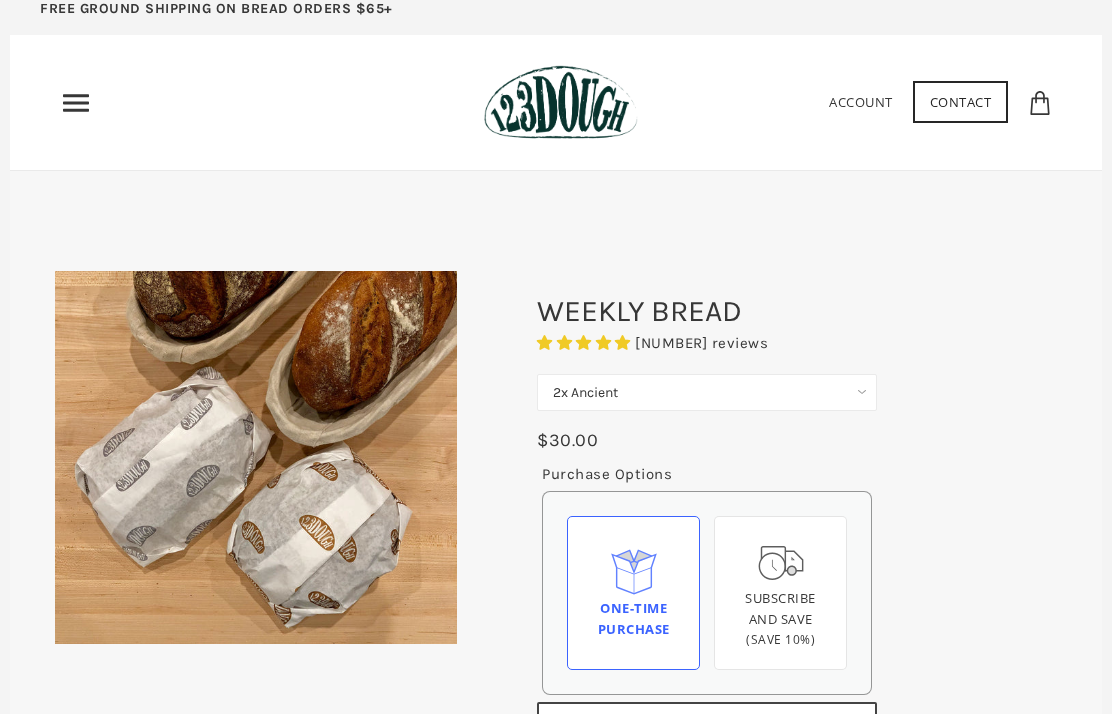 scroll, scrollTop: 0, scrollLeft: 0, axis: both 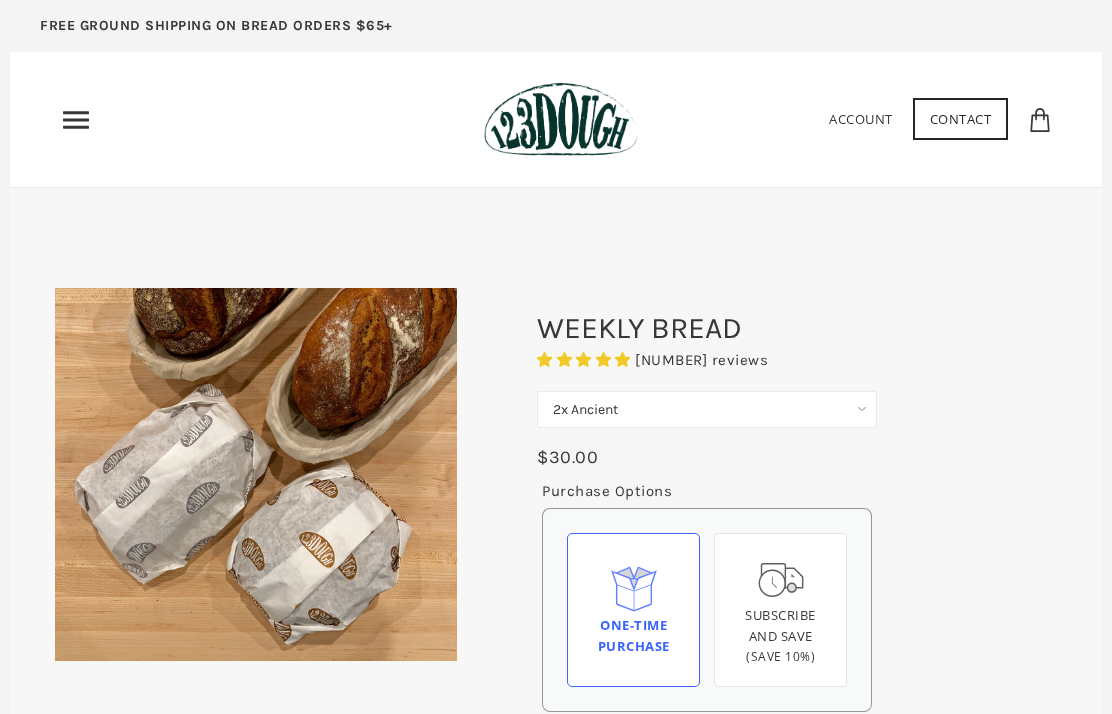 click on "2x Ancient 2x Premium Ancient" at bounding box center [707, 409] 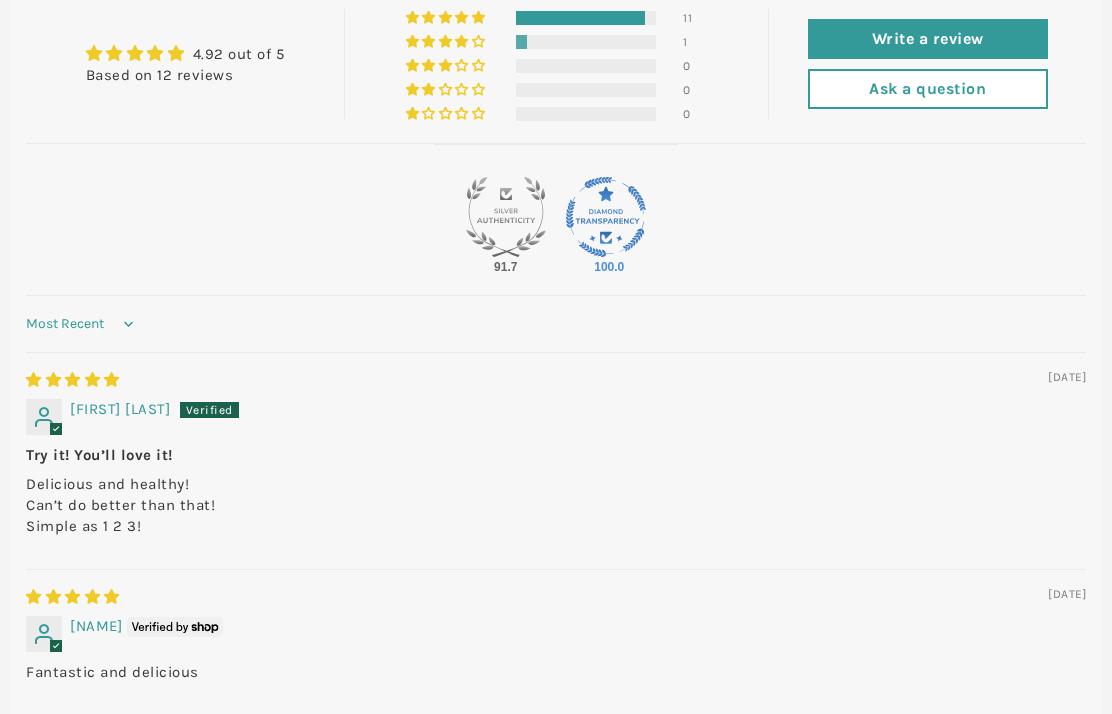 scroll, scrollTop: 1450, scrollLeft: 0, axis: vertical 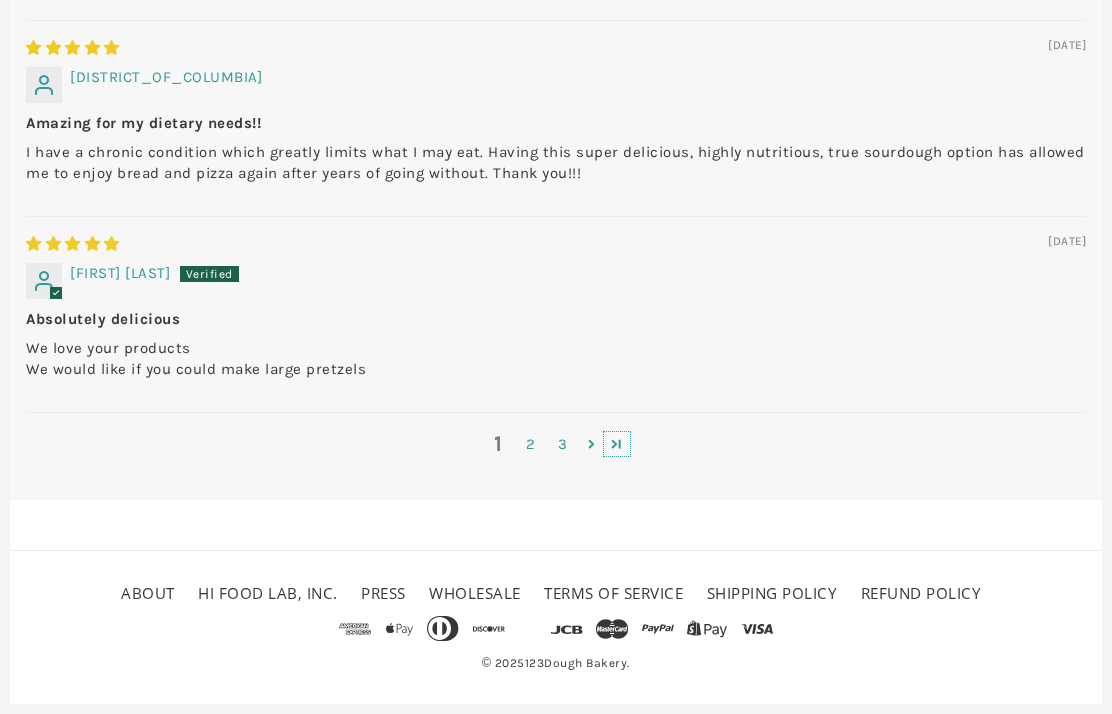 click at bounding box center (617, 444) 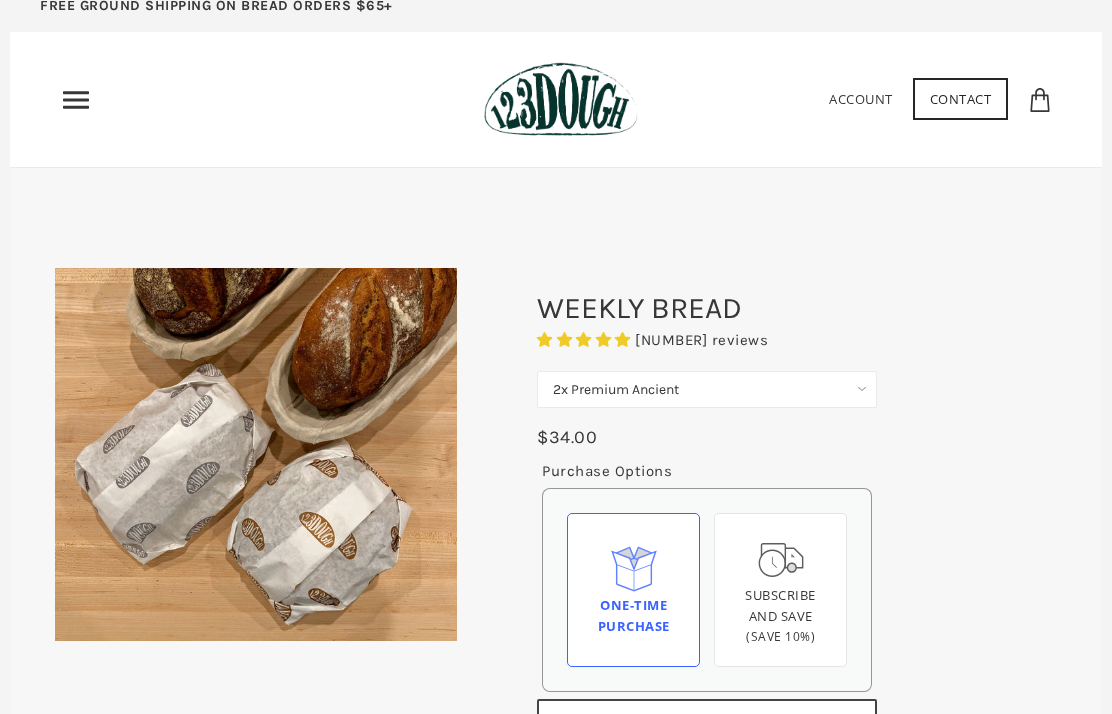 scroll, scrollTop: 0, scrollLeft: 0, axis: both 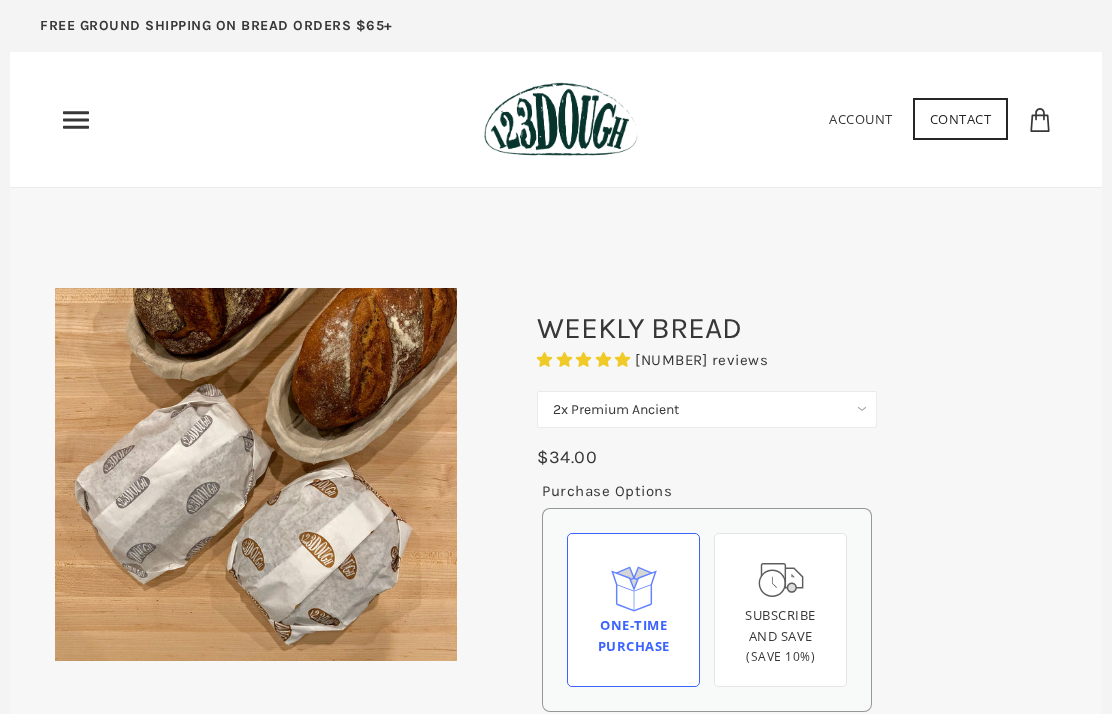 click 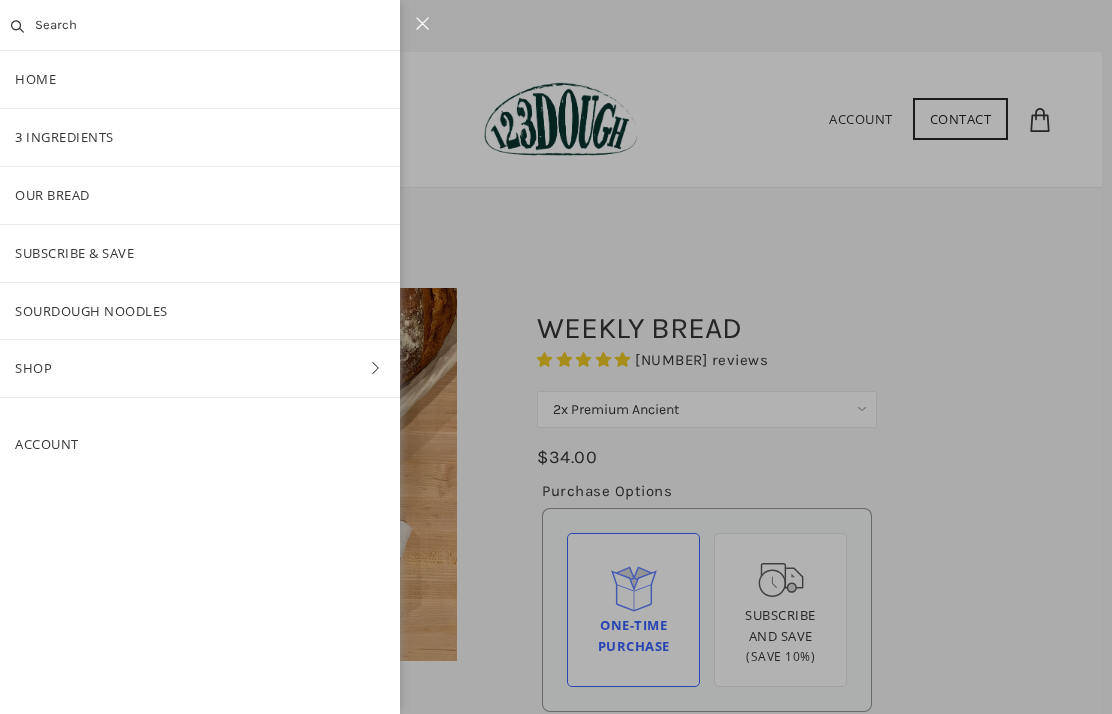 click on "Our Bread" at bounding box center (200, 195) 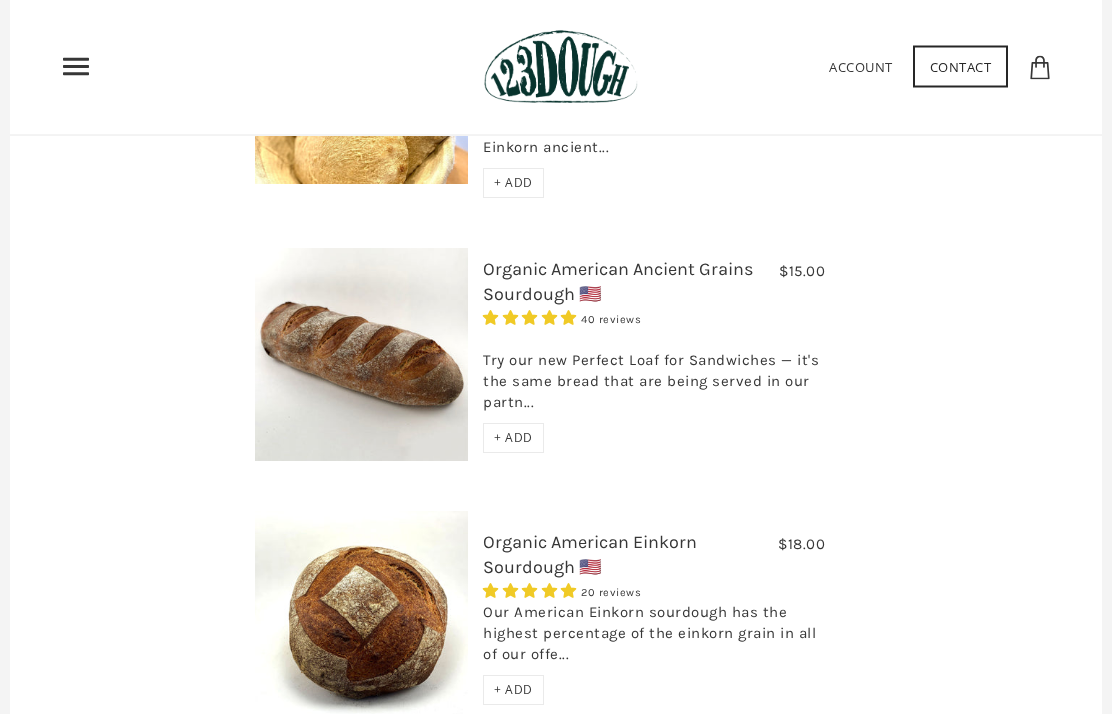 scroll, scrollTop: 1166, scrollLeft: 0, axis: vertical 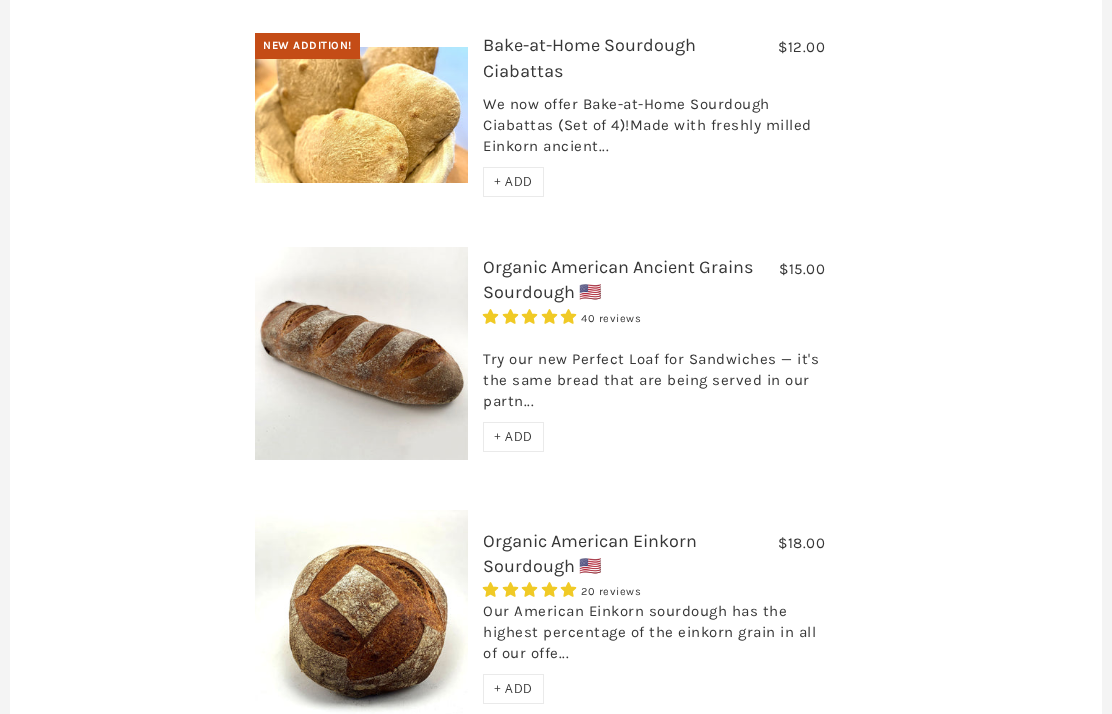 click on "+ ADD" at bounding box center [513, 688] 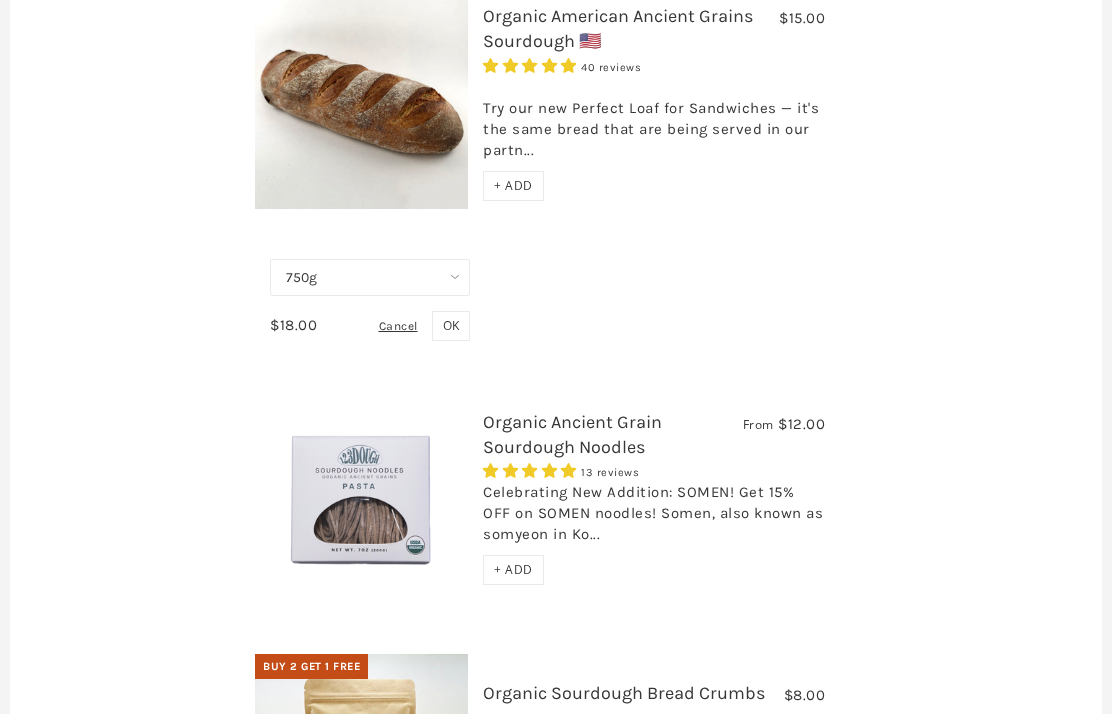 scroll, scrollTop: 1437, scrollLeft: 0, axis: vertical 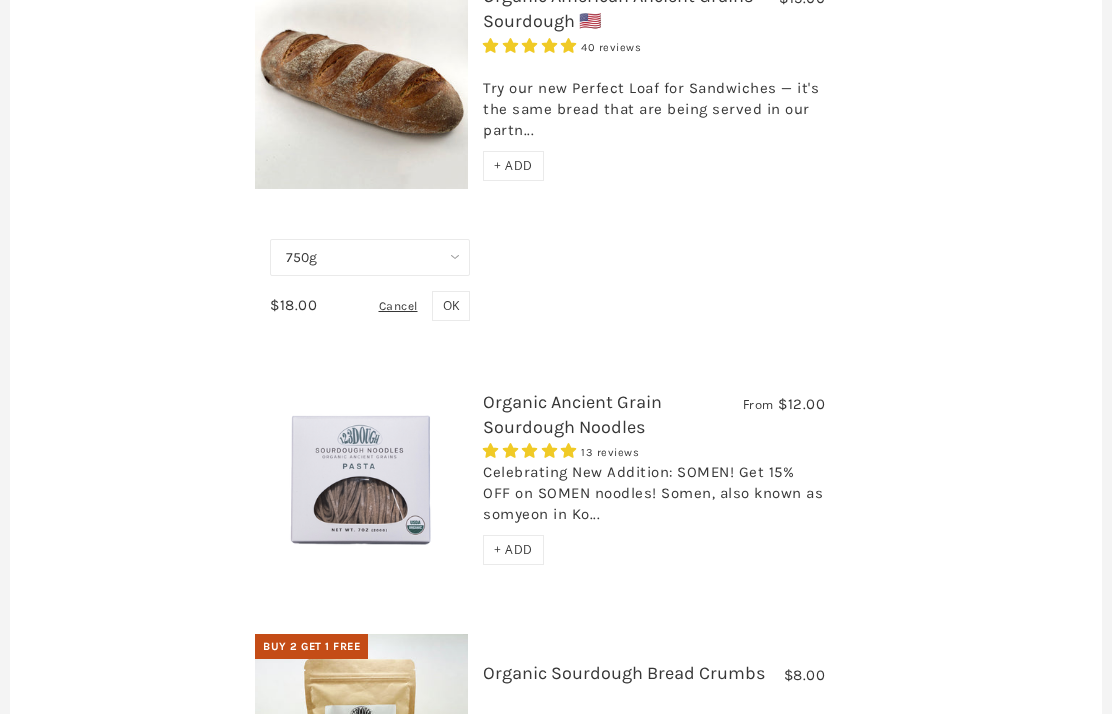 click on "Organic Ancient Grain Sourdough Noodles" at bounding box center (572, 414) 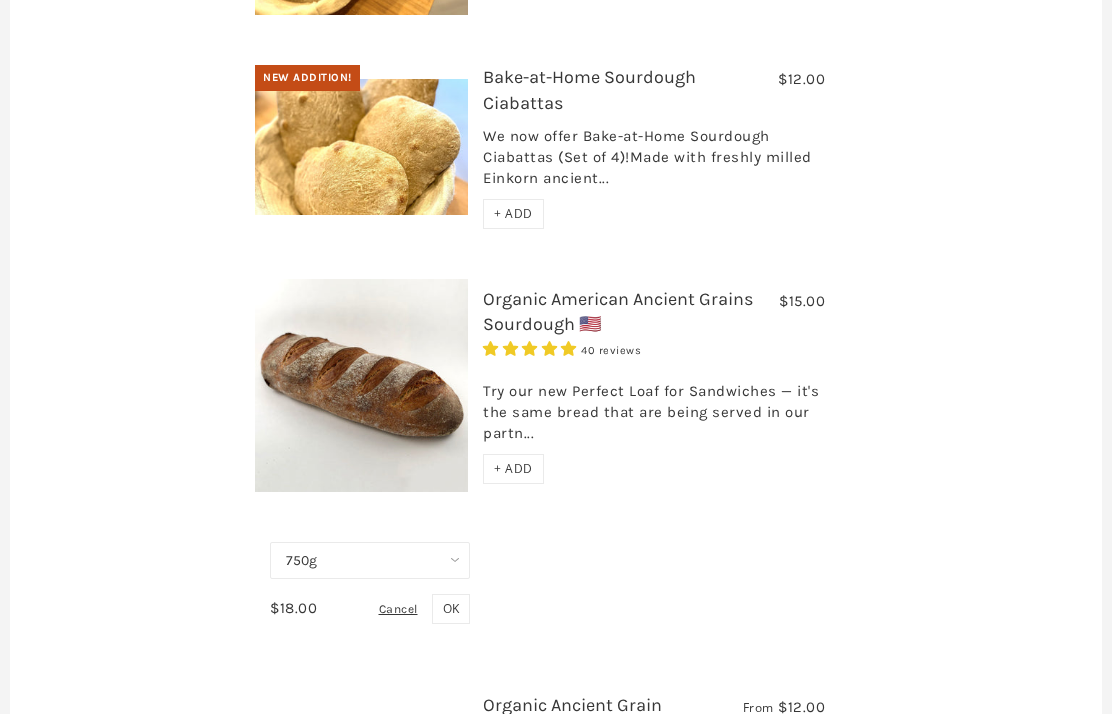 scroll, scrollTop: 1133, scrollLeft: 0, axis: vertical 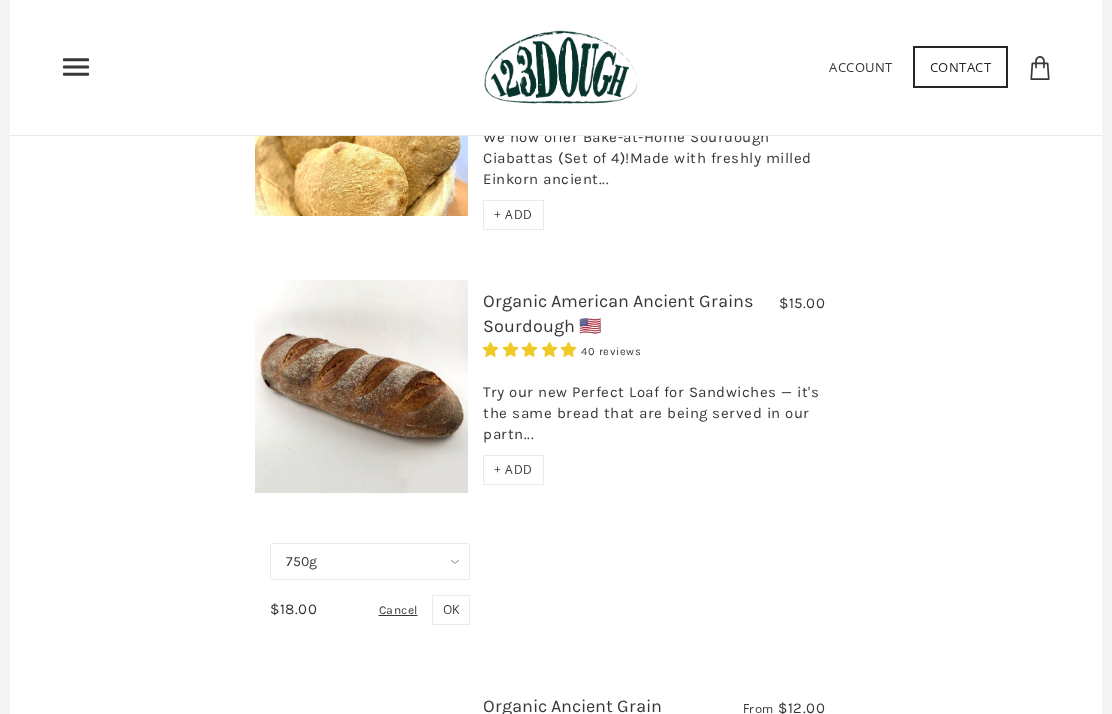 click on "Organic American Ancient Grains Sourdough 🇺🇸" at bounding box center [618, 313] 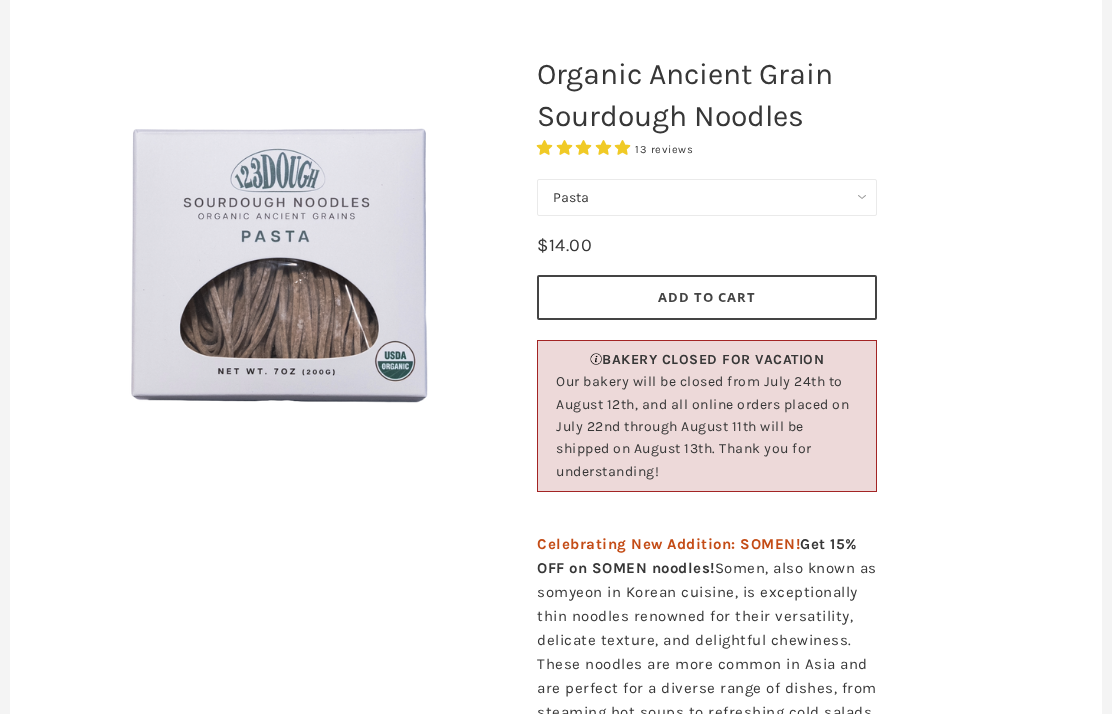 scroll, scrollTop: 250, scrollLeft: 0, axis: vertical 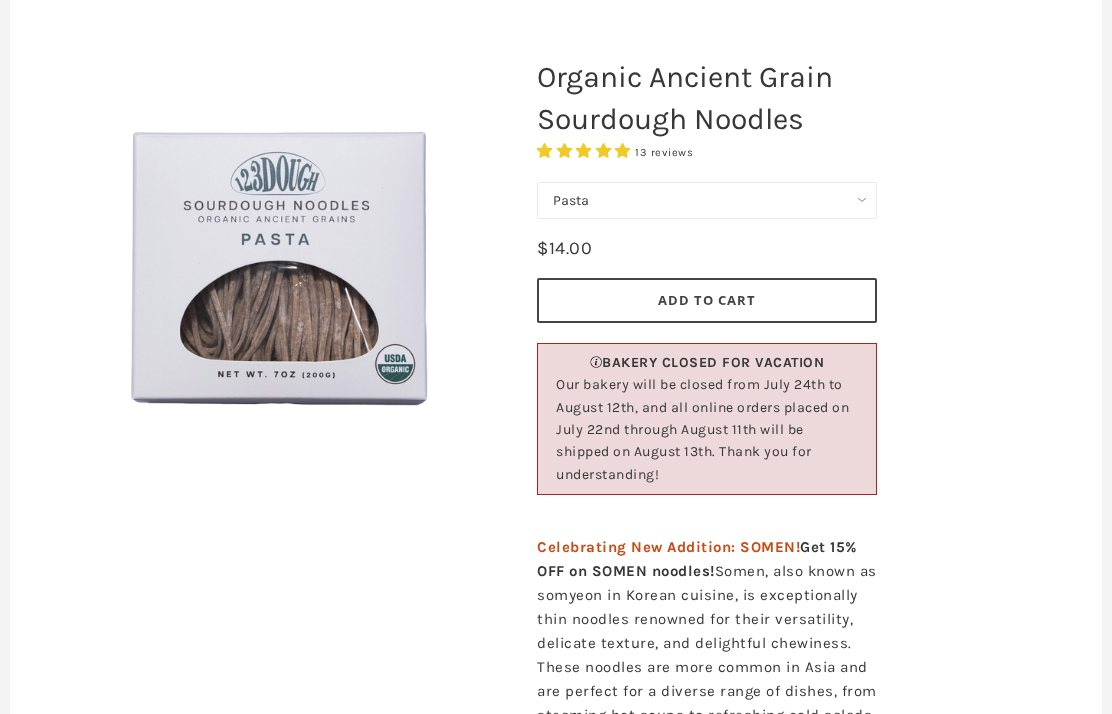 click on "Pasta Ramen Somen" at bounding box center (707, 201) 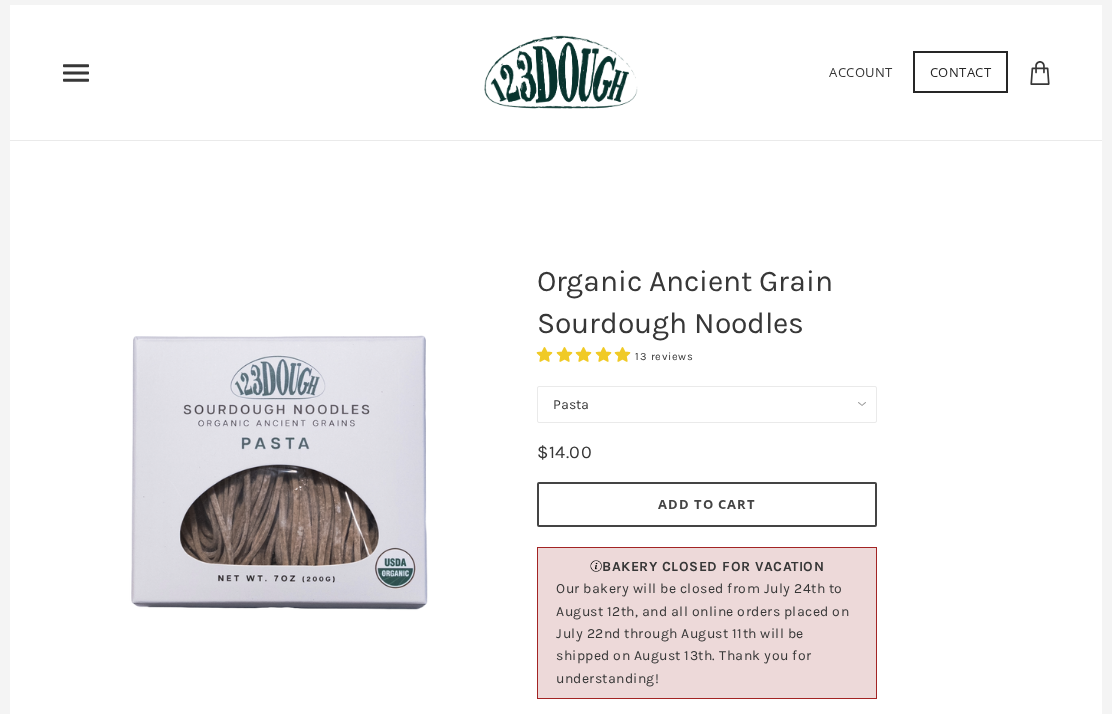 scroll, scrollTop: 0, scrollLeft: 0, axis: both 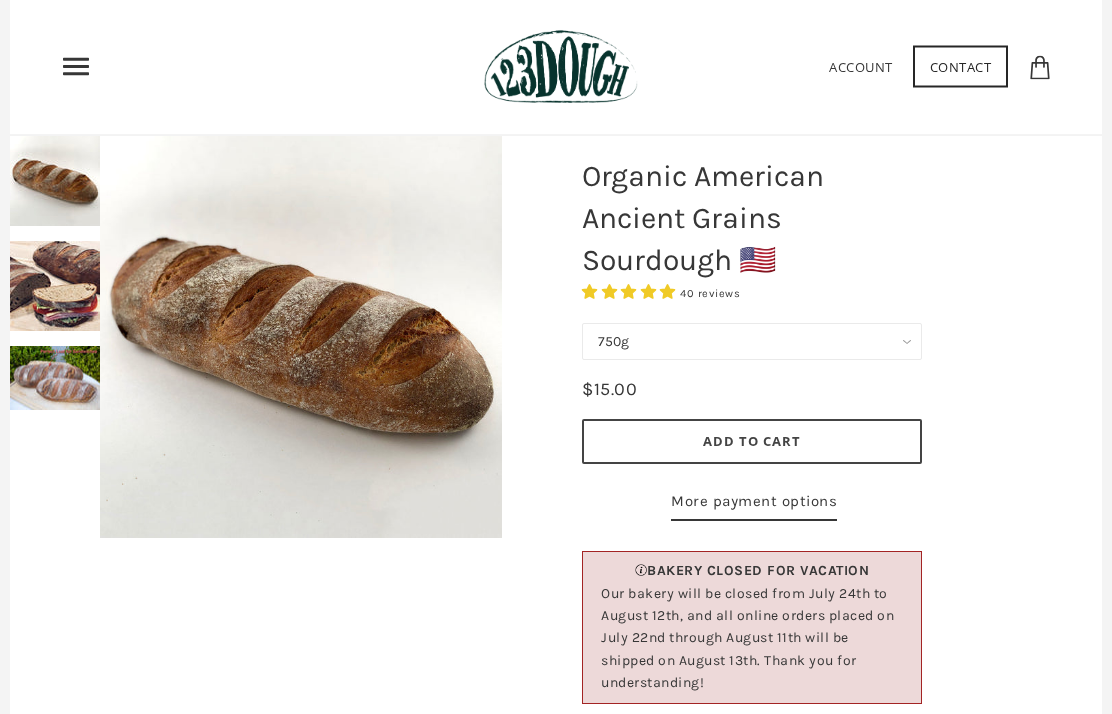 click on "750g Perfect Loaf for Sandwiches (Whole, 1500g) Perfect Loaf for Sandwiches (Half, 750g)" at bounding box center [752, 342] 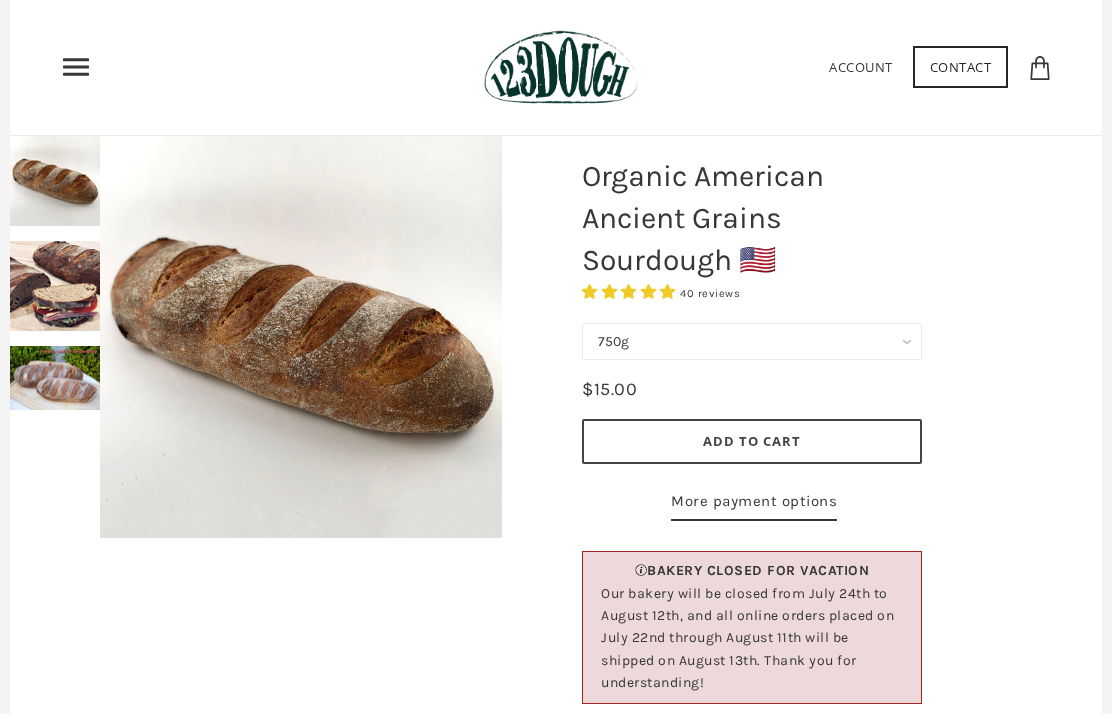 select on "Perfect Loaf for Sandwiches (Whole, 1500g)" 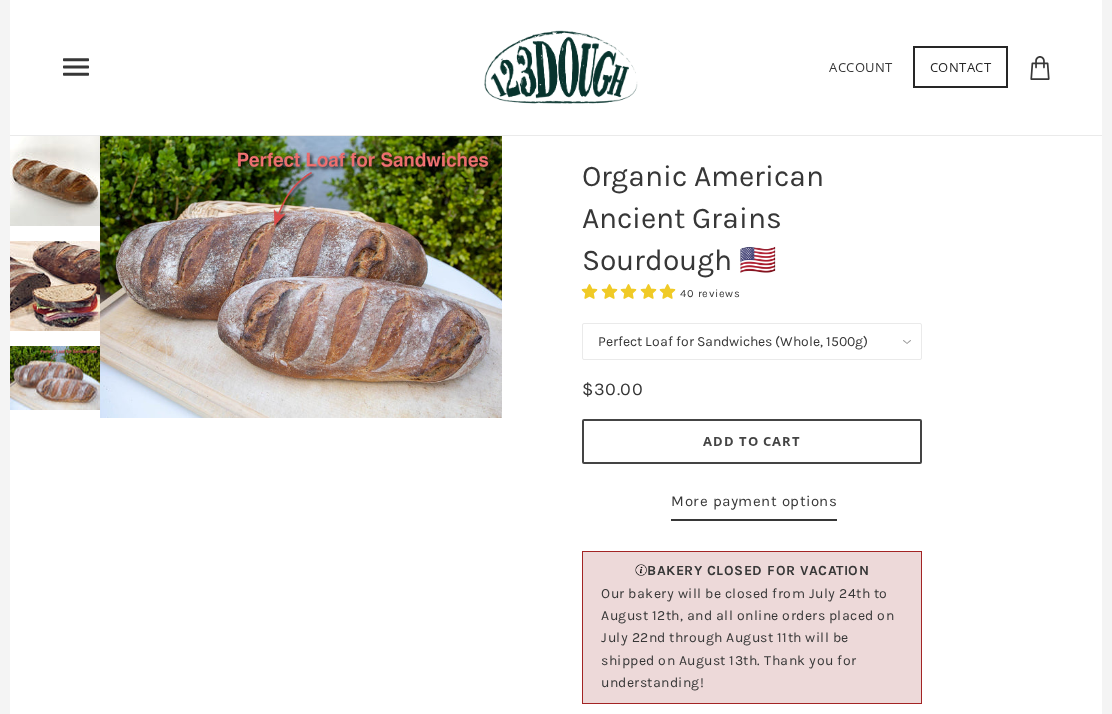 click on "More payment options" at bounding box center [754, 505] 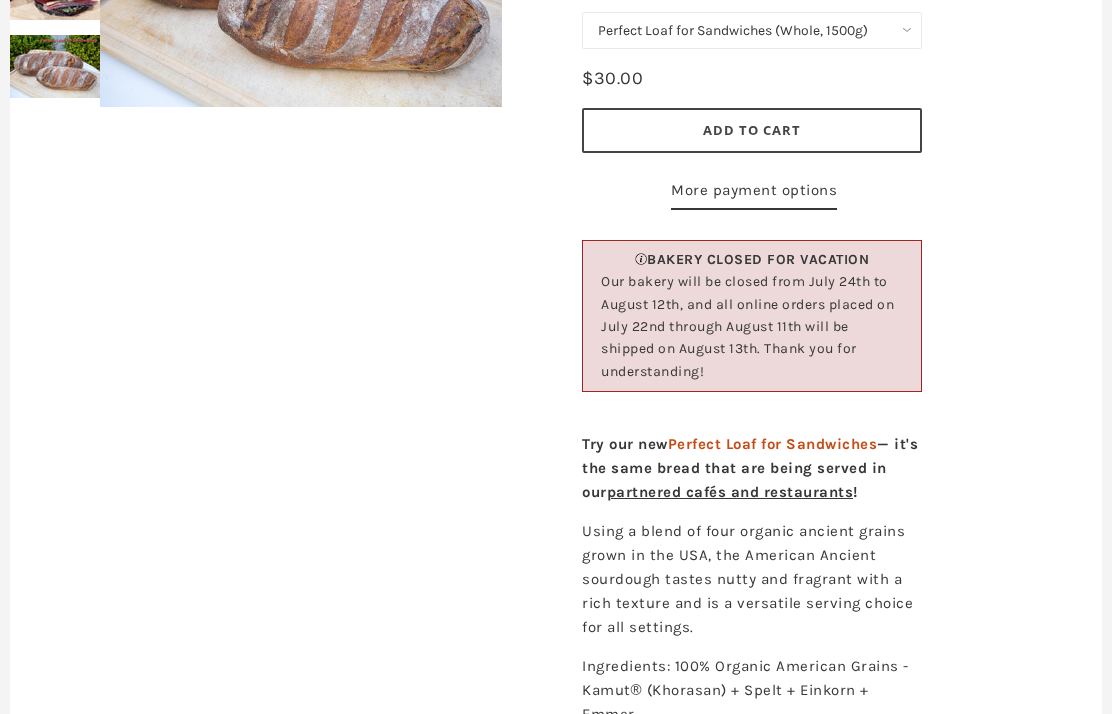 scroll, scrollTop: 0, scrollLeft: 0, axis: both 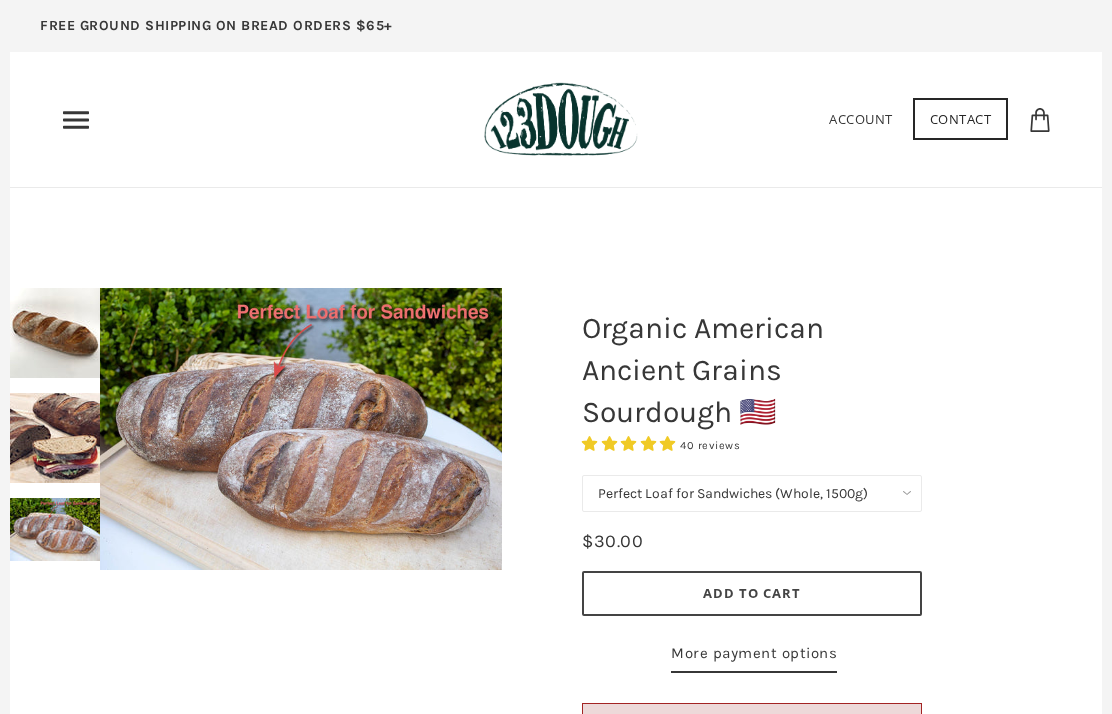 click 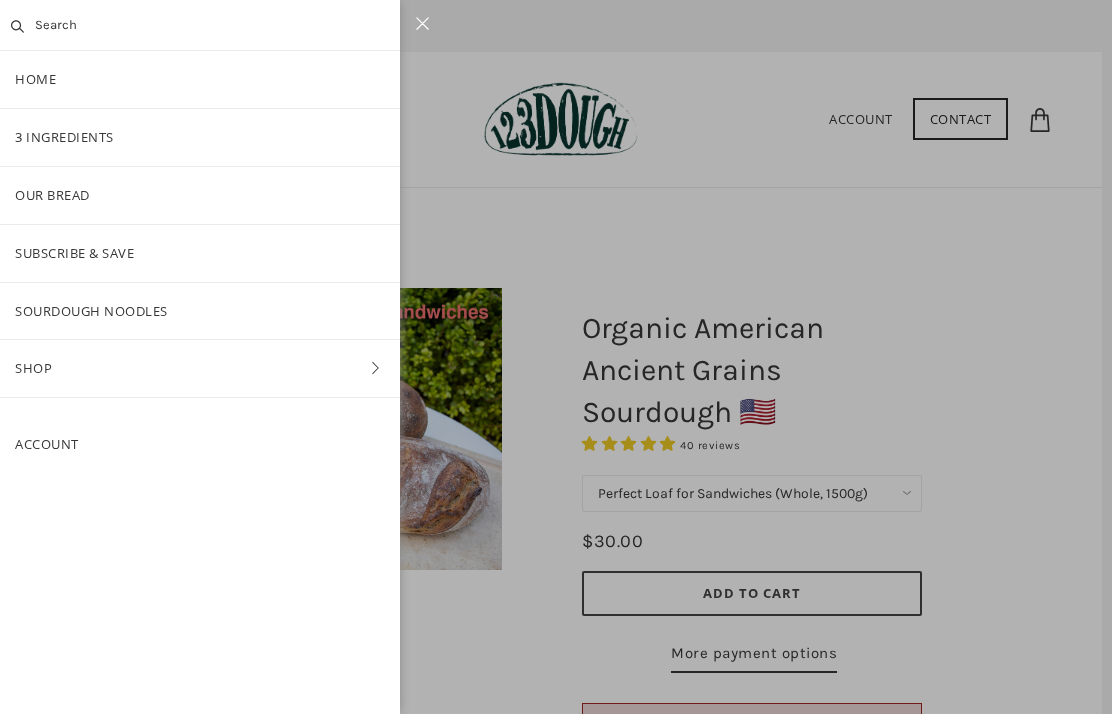 click at bounding box center (556, 357) 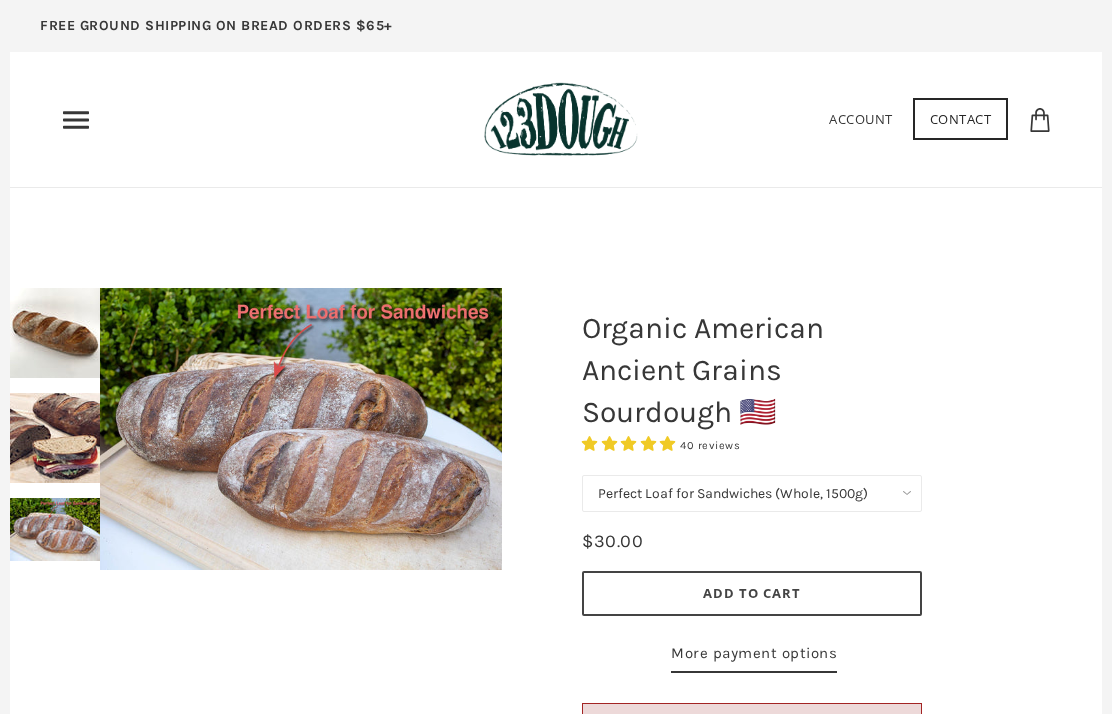 click 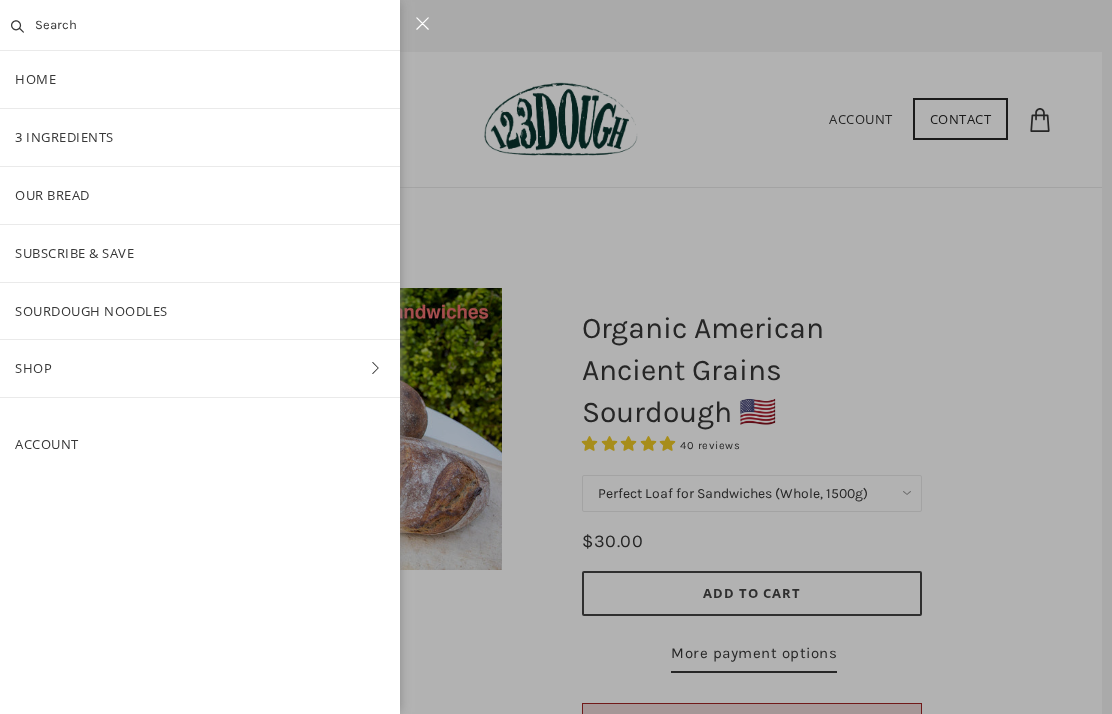 click on "Subscribe & Save" at bounding box center (200, 253) 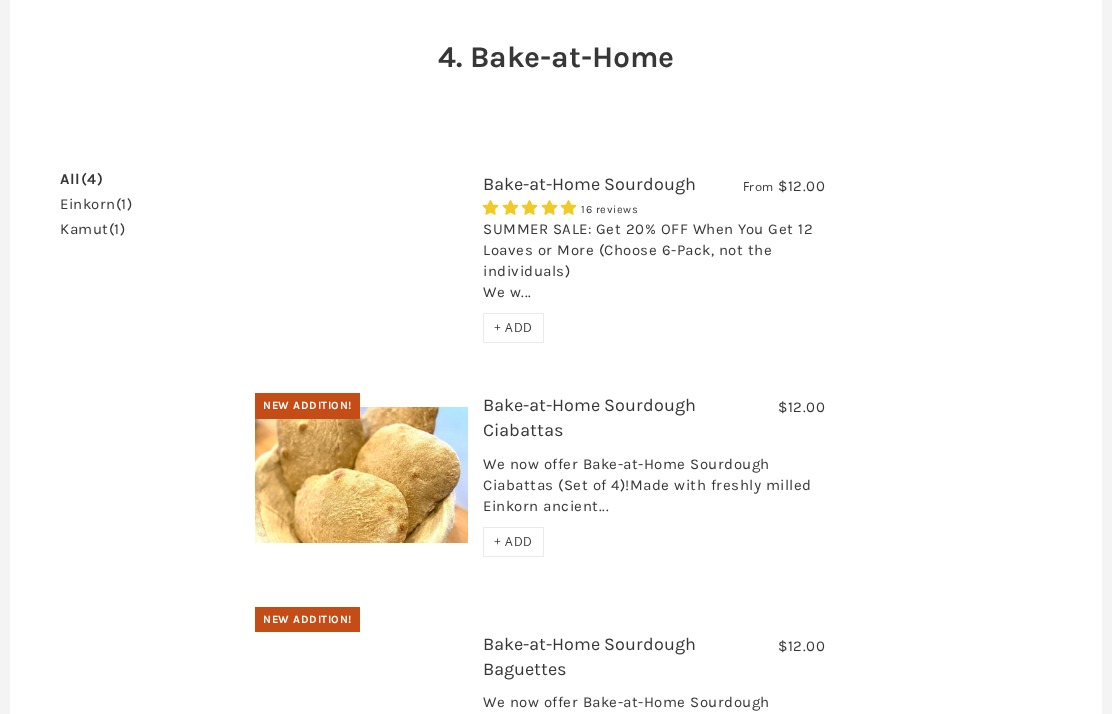 scroll, scrollTop: 218, scrollLeft: 0, axis: vertical 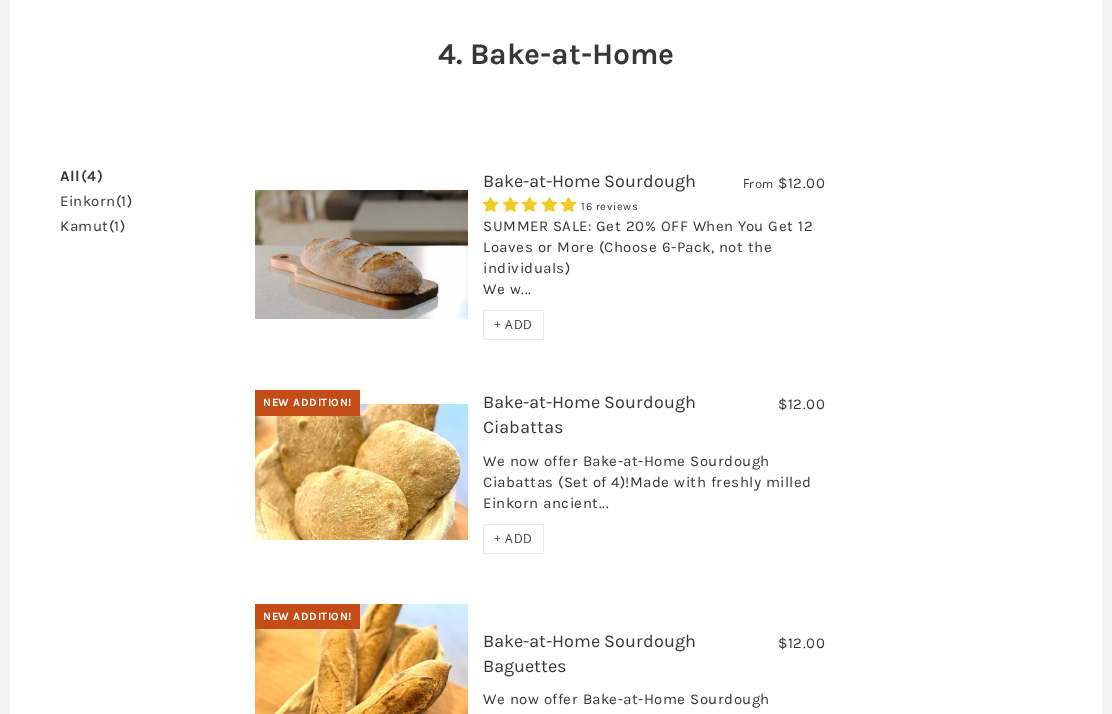 click on "We now offer Bake-at-Home Sourdough Ciabattas (Set of 4)!Made with freshly milled Einkorn ancient..." at bounding box center [654, 488] 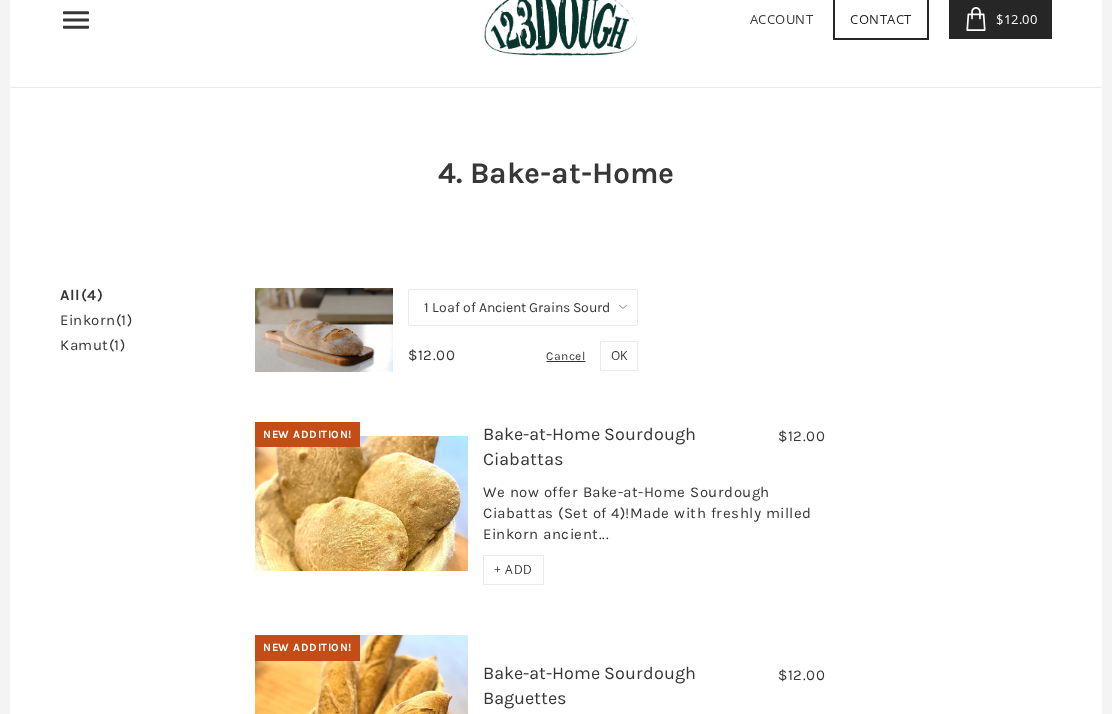 scroll, scrollTop: 112, scrollLeft: 0, axis: vertical 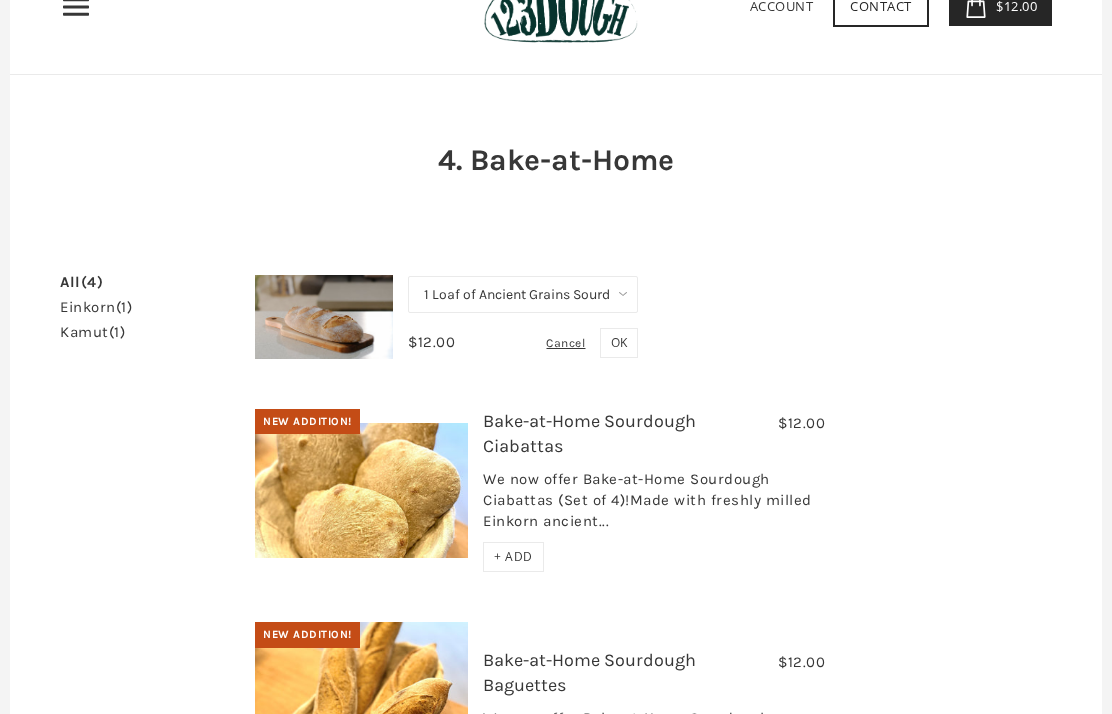 click on "1 Loaf of Ancient Grains Sourdough (Baker's Choice) Get 6 Loaves Every Month (Free Shipping)" at bounding box center [523, 295] 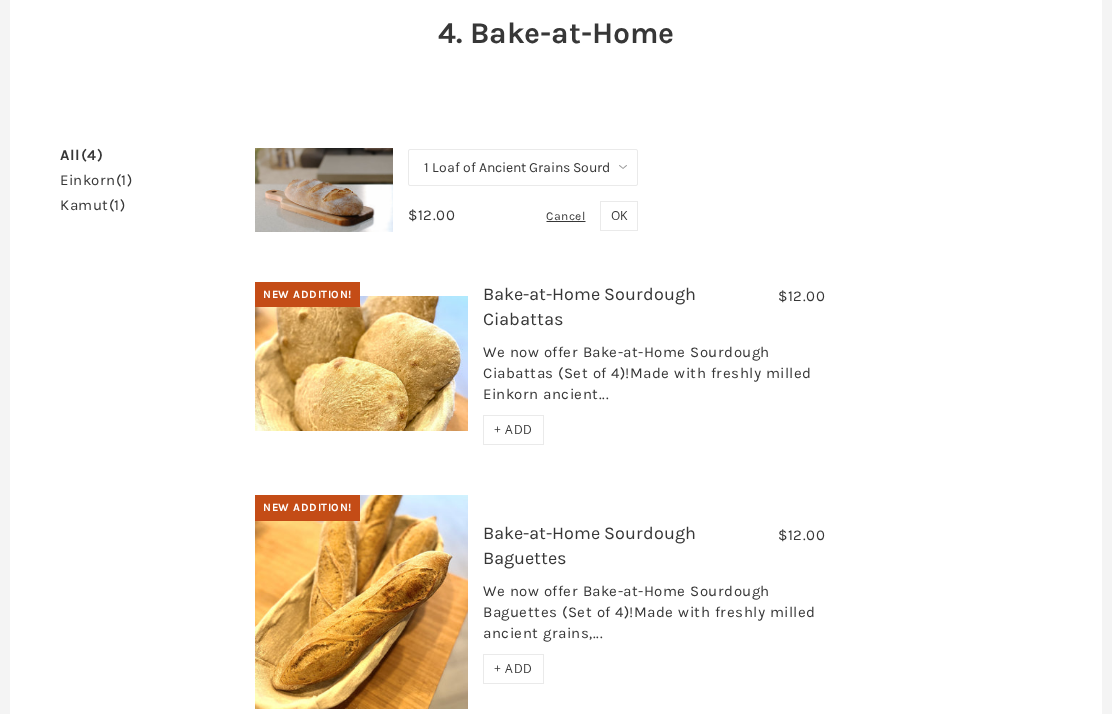 scroll, scrollTop: 273, scrollLeft: 0, axis: vertical 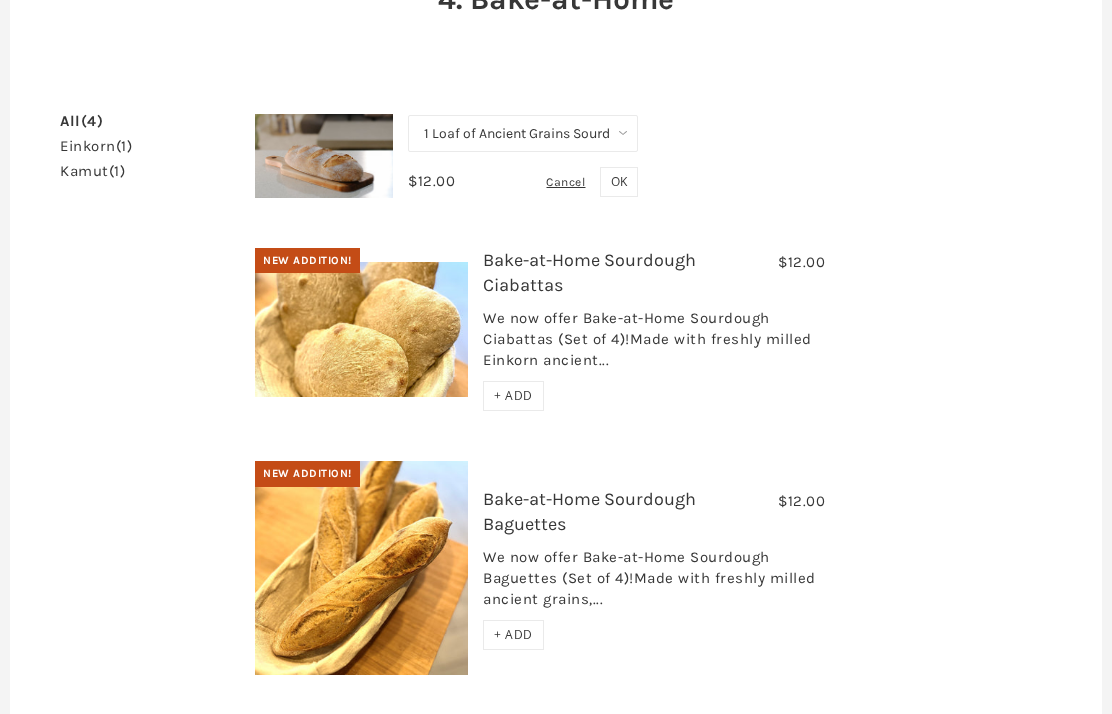 click on "+ ADD" at bounding box center [513, 396] 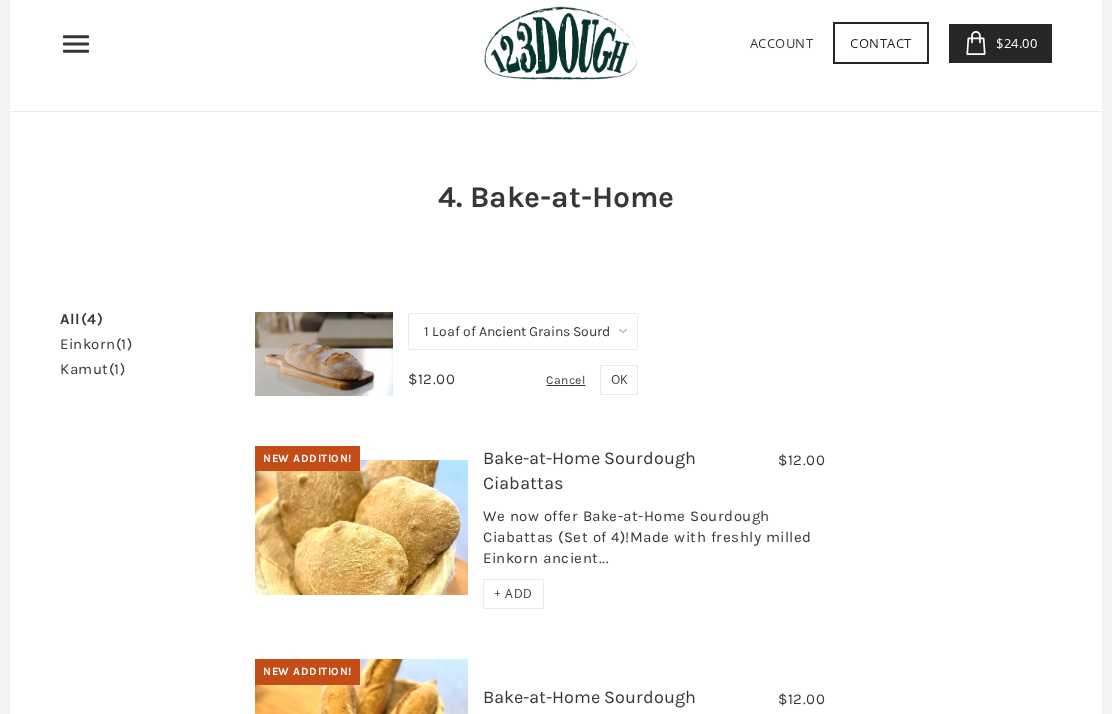 scroll, scrollTop: 77, scrollLeft: 0, axis: vertical 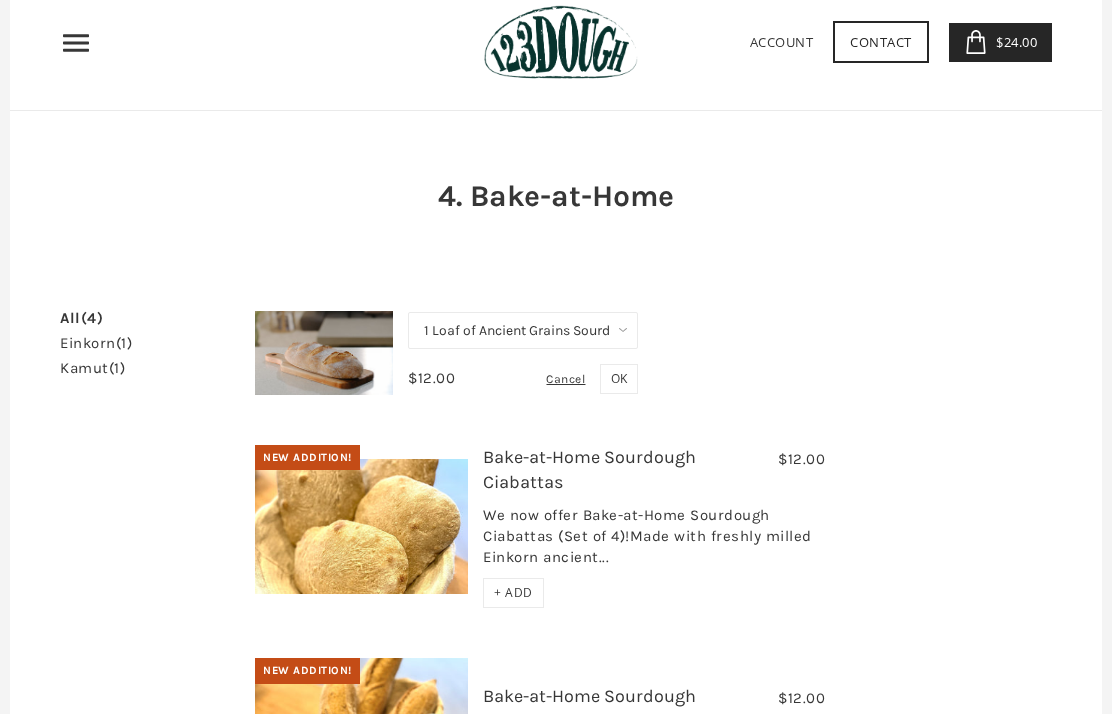click on "1 Loaf of Ancient Grains Sourdough (Baker's Choice) Get 6 Loaves Every Month (Free Shipping)" at bounding box center (523, 330) 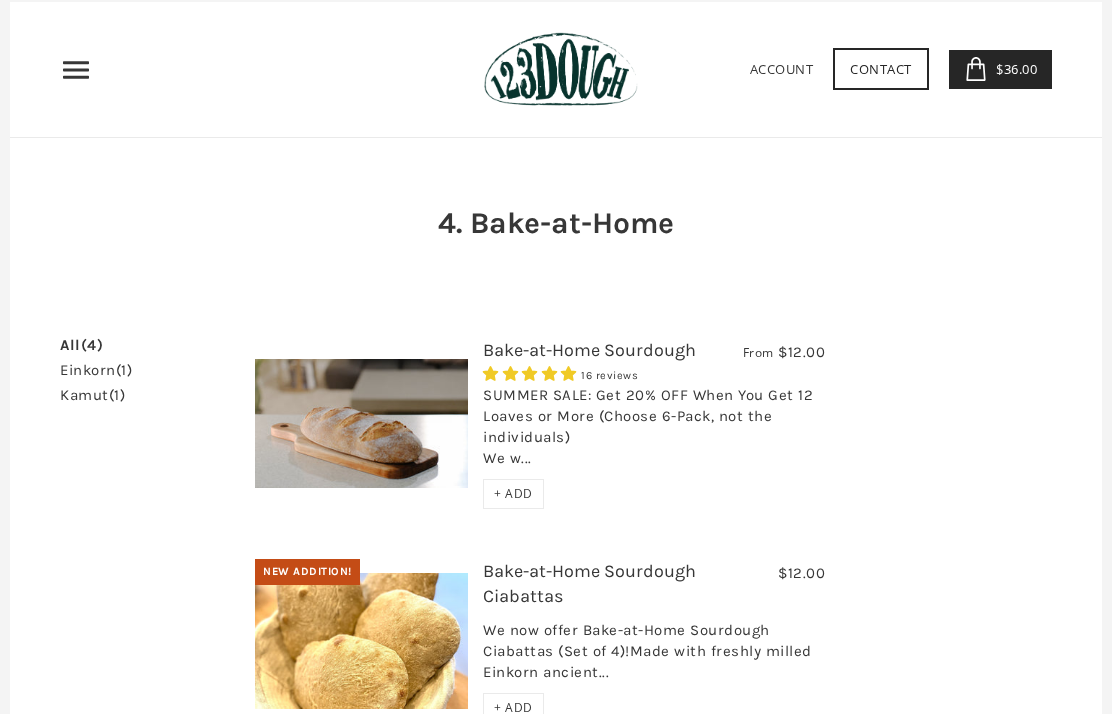 scroll, scrollTop: 58, scrollLeft: 0, axis: vertical 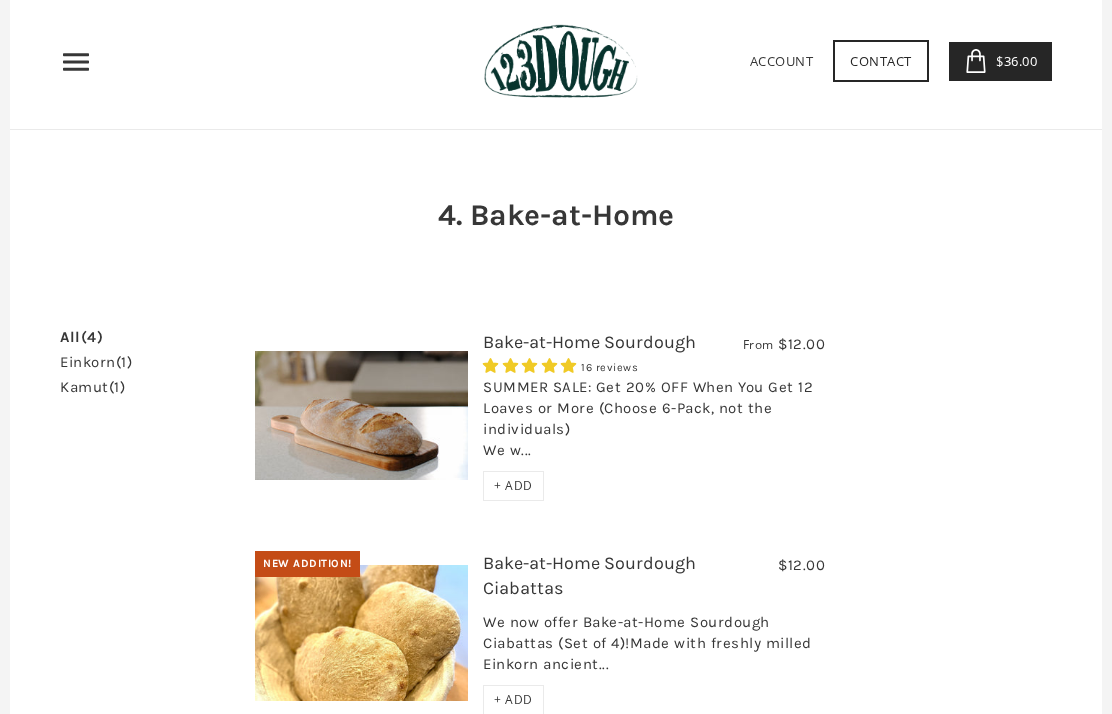 click on "$36.00" at bounding box center [1014, 61] 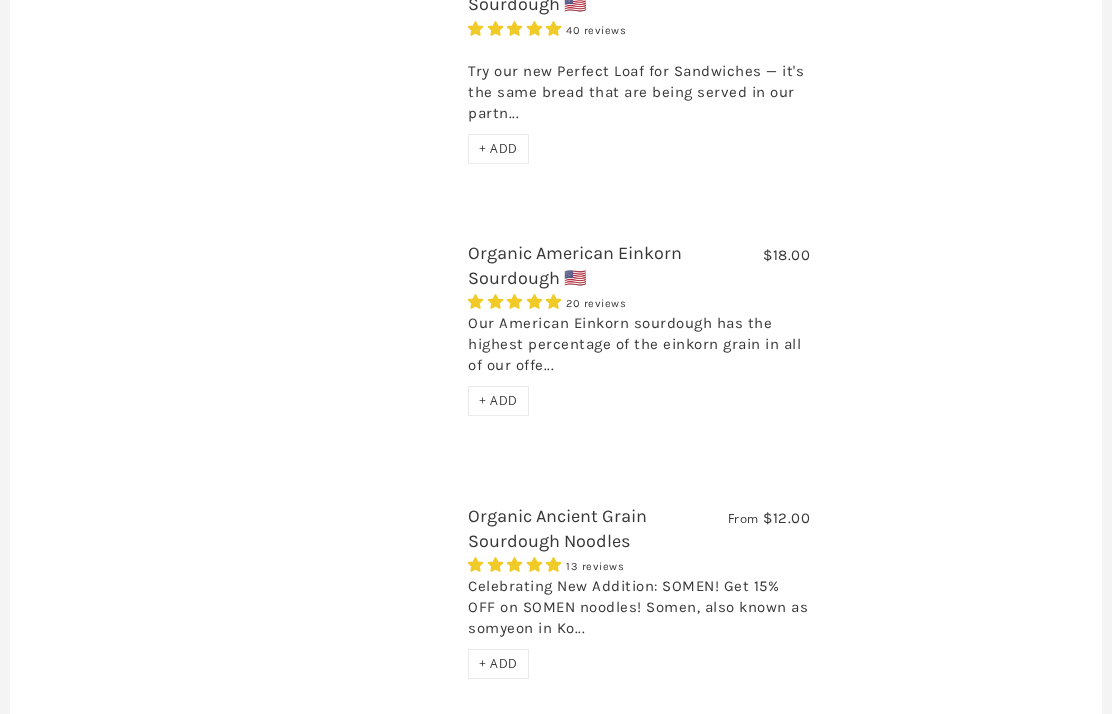 scroll, scrollTop: 1528, scrollLeft: 0, axis: vertical 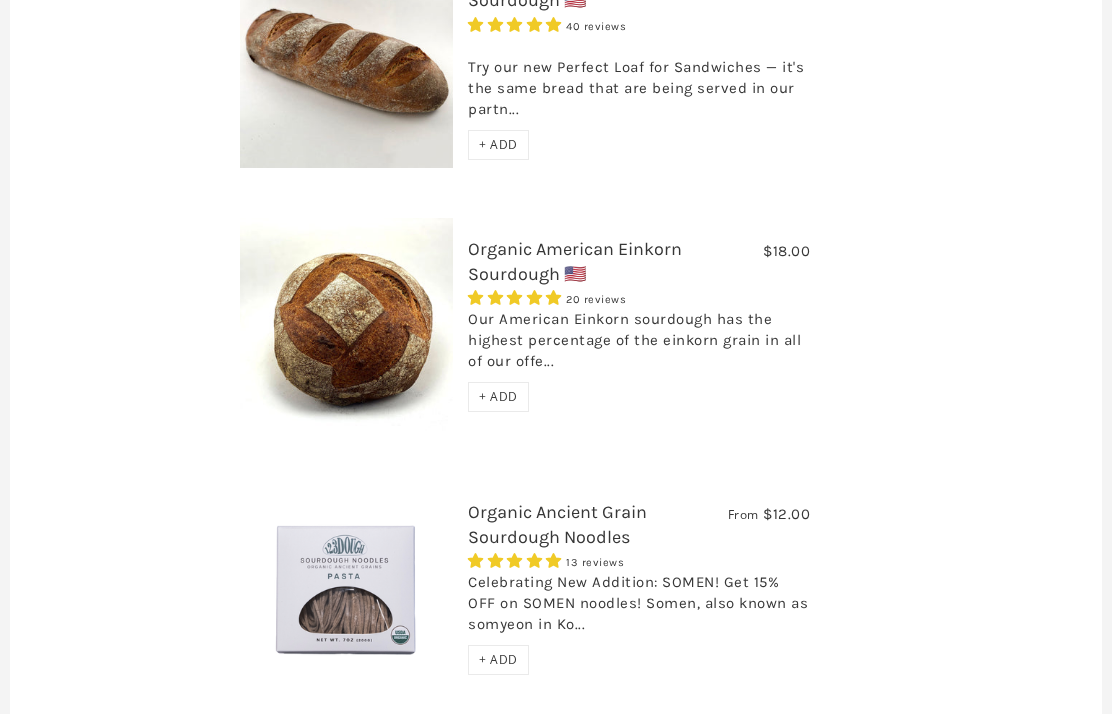 click on "+ ADD" at bounding box center (498, 396) 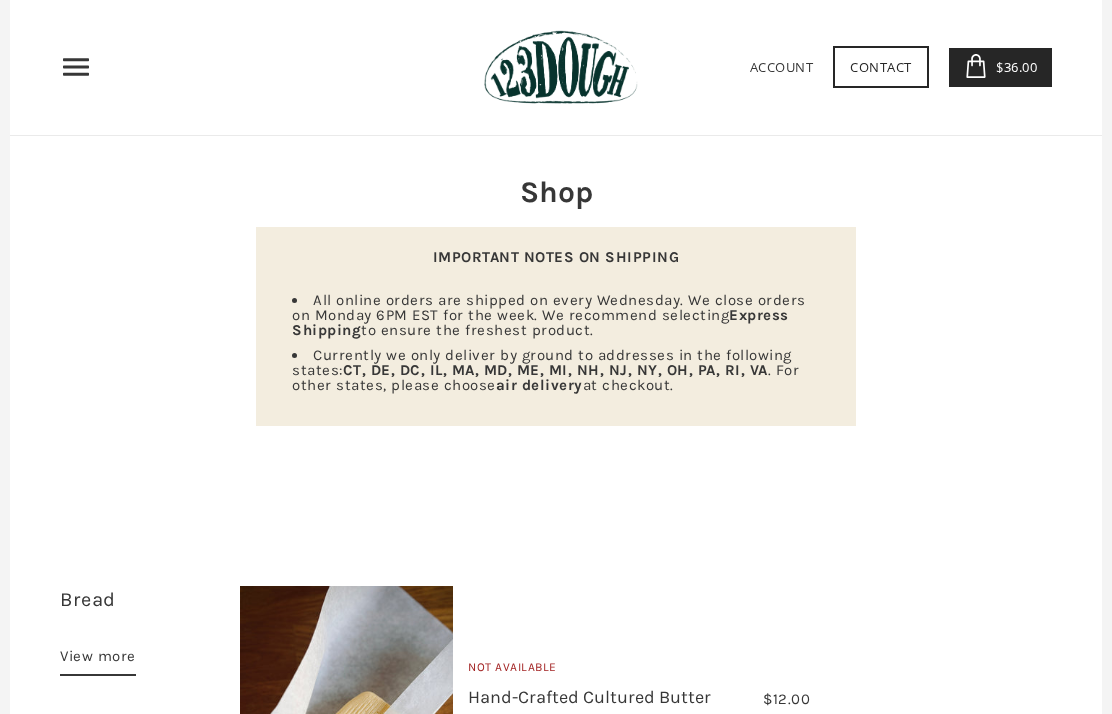 scroll, scrollTop: 0, scrollLeft: 0, axis: both 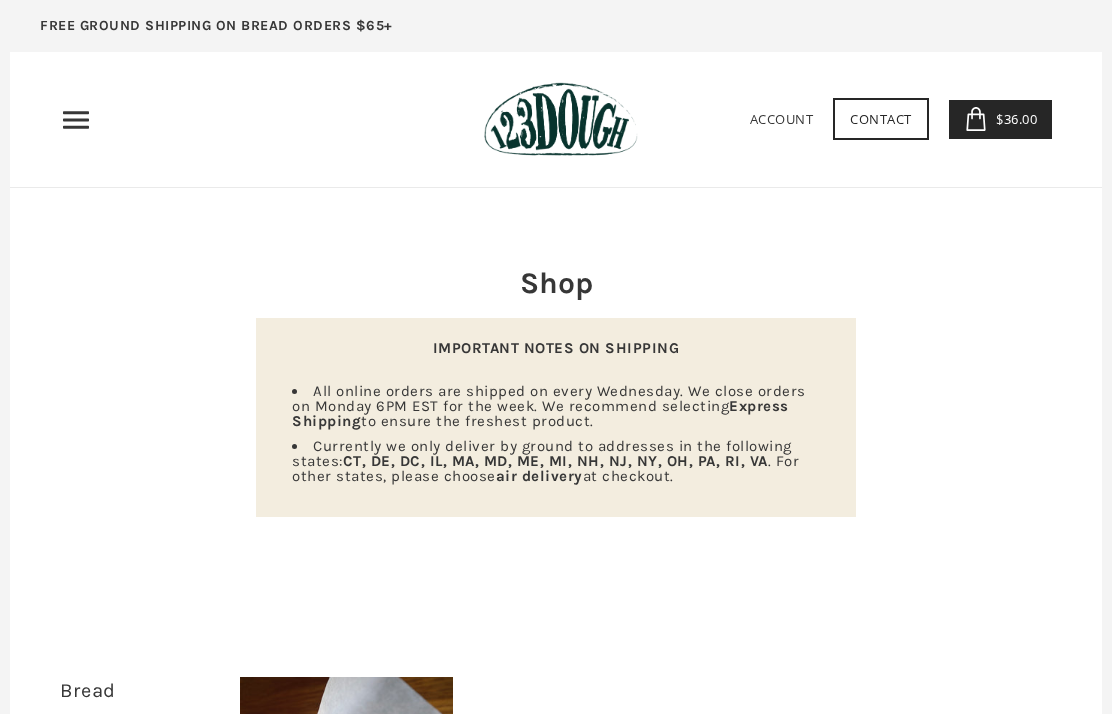 click 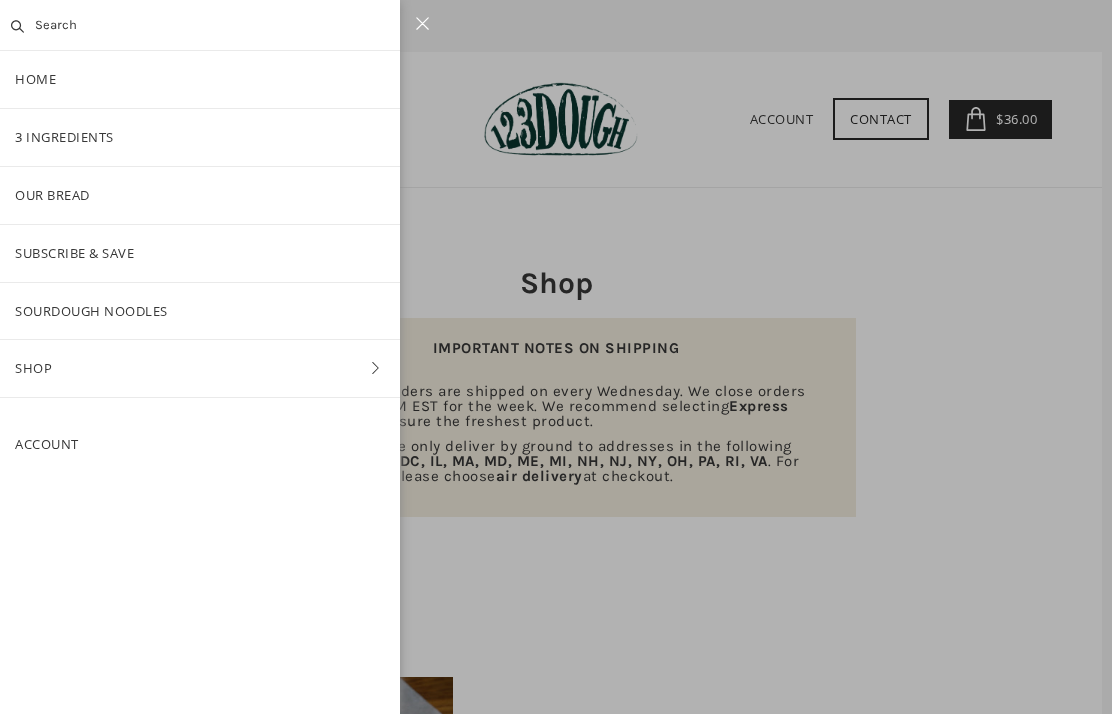 click on "Subscribe & Save" at bounding box center (200, 253) 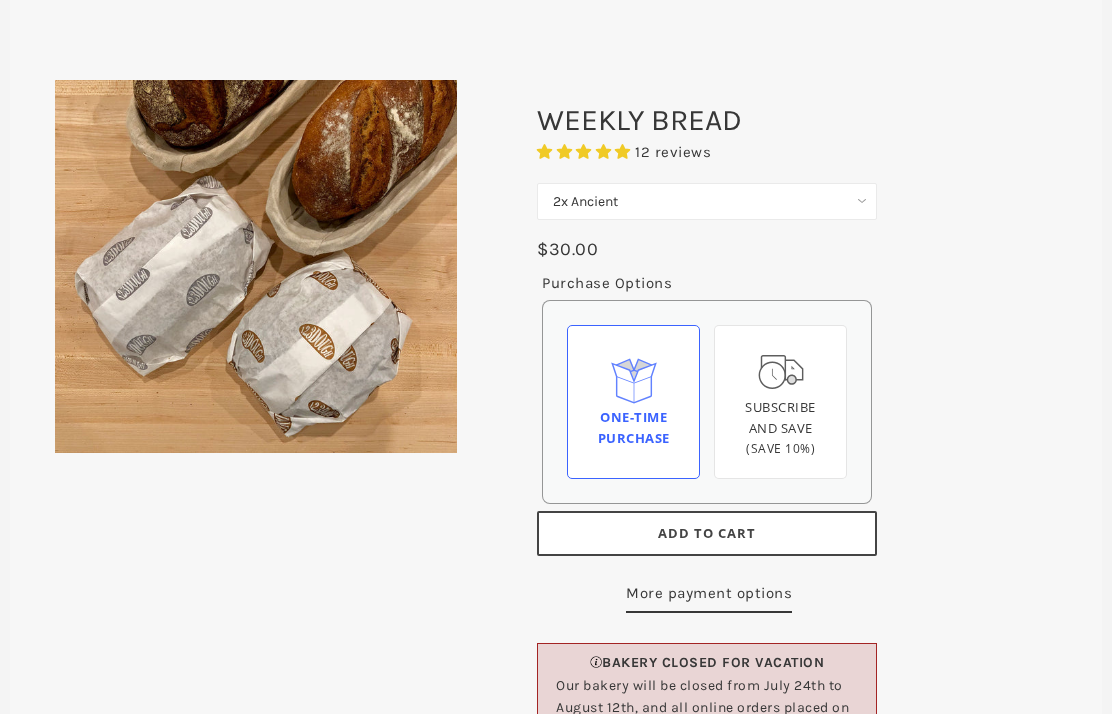 scroll, scrollTop: 207, scrollLeft: 0, axis: vertical 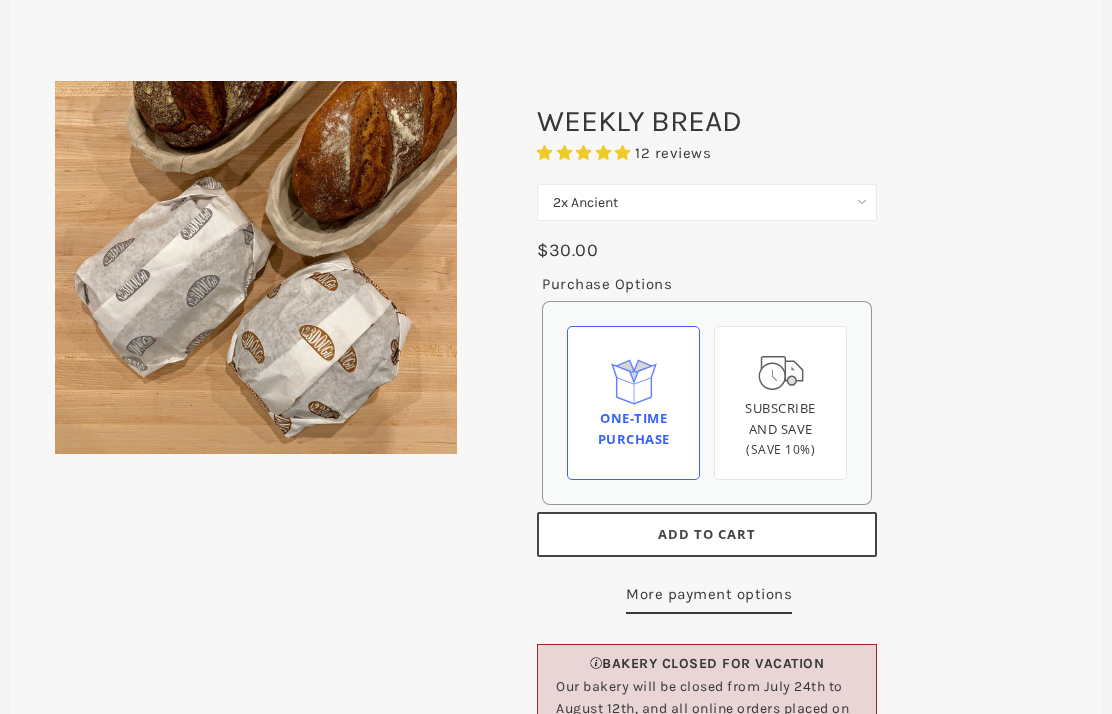 click on "2x Ancient 2x Premium Ancient" at bounding box center [707, 202] 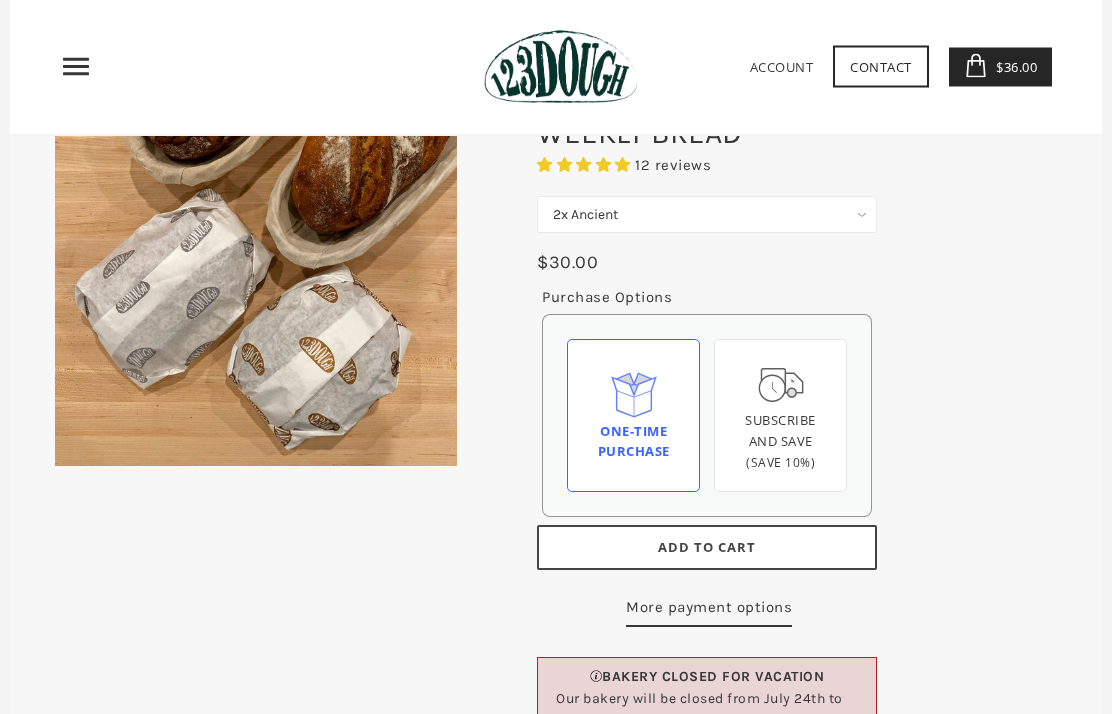 scroll, scrollTop: 195, scrollLeft: 0, axis: vertical 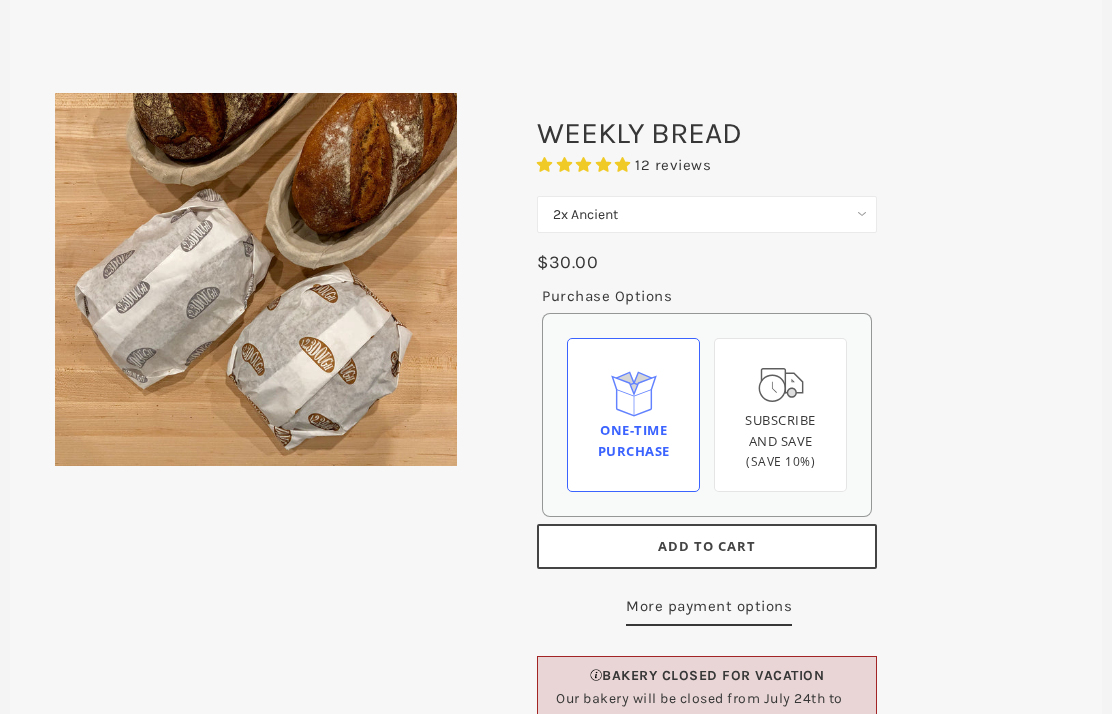 click on "One-time Purchase" at bounding box center (633, 441) 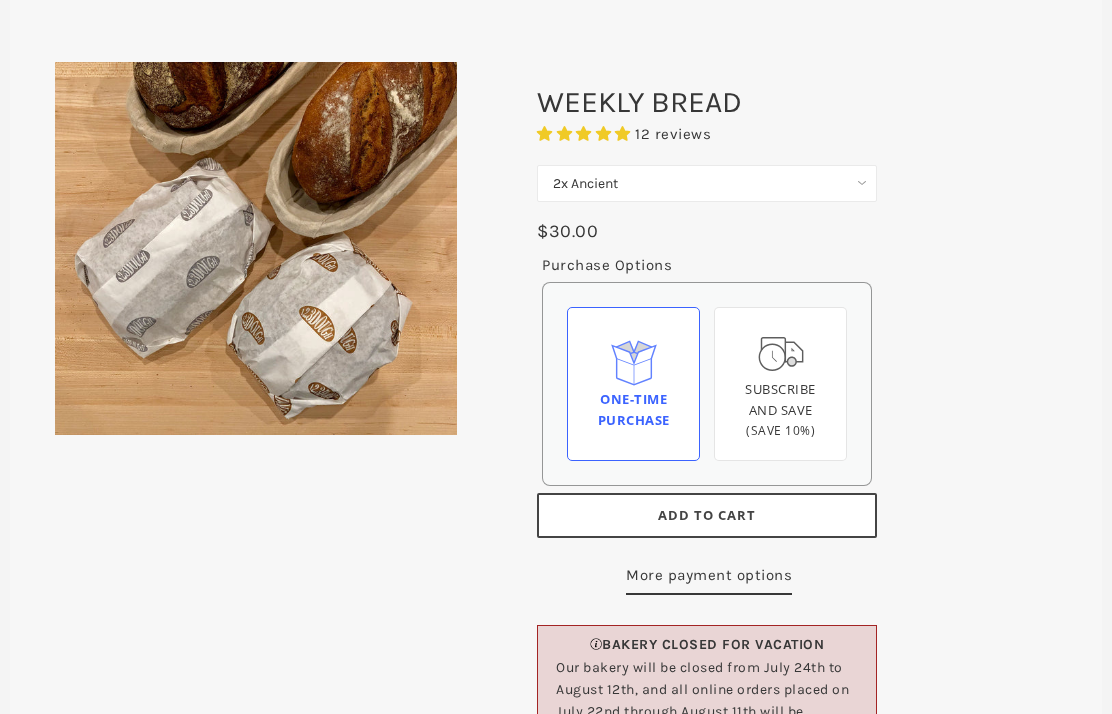 scroll, scrollTop: 201, scrollLeft: 0, axis: vertical 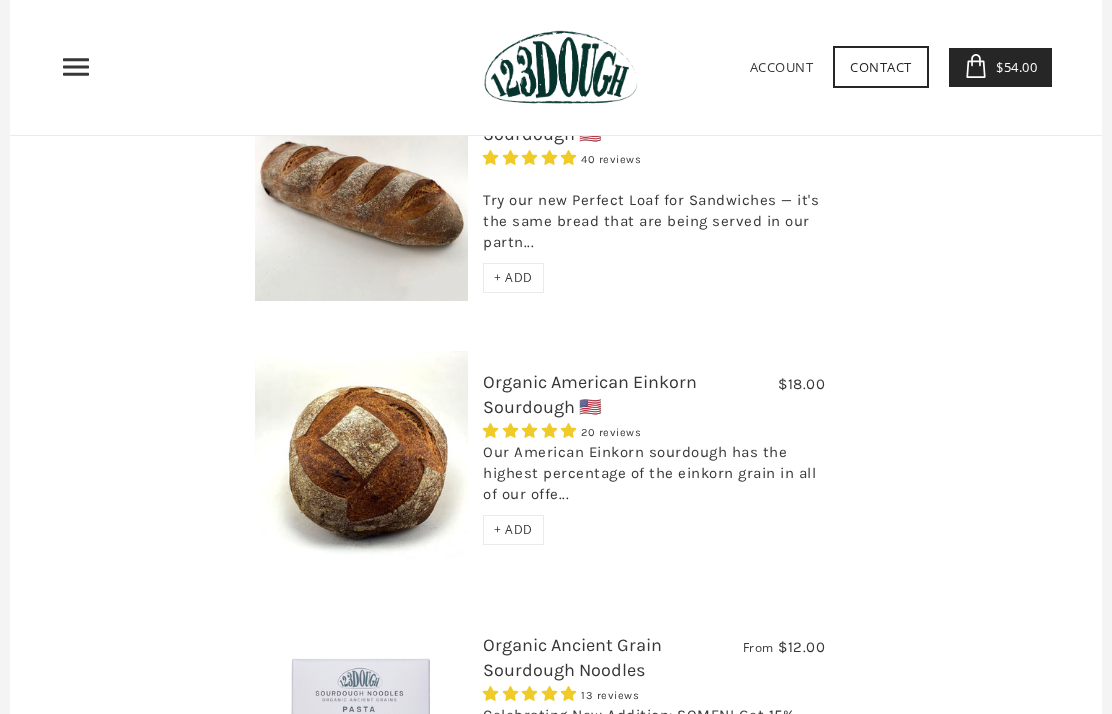 click at bounding box center [361, 194] 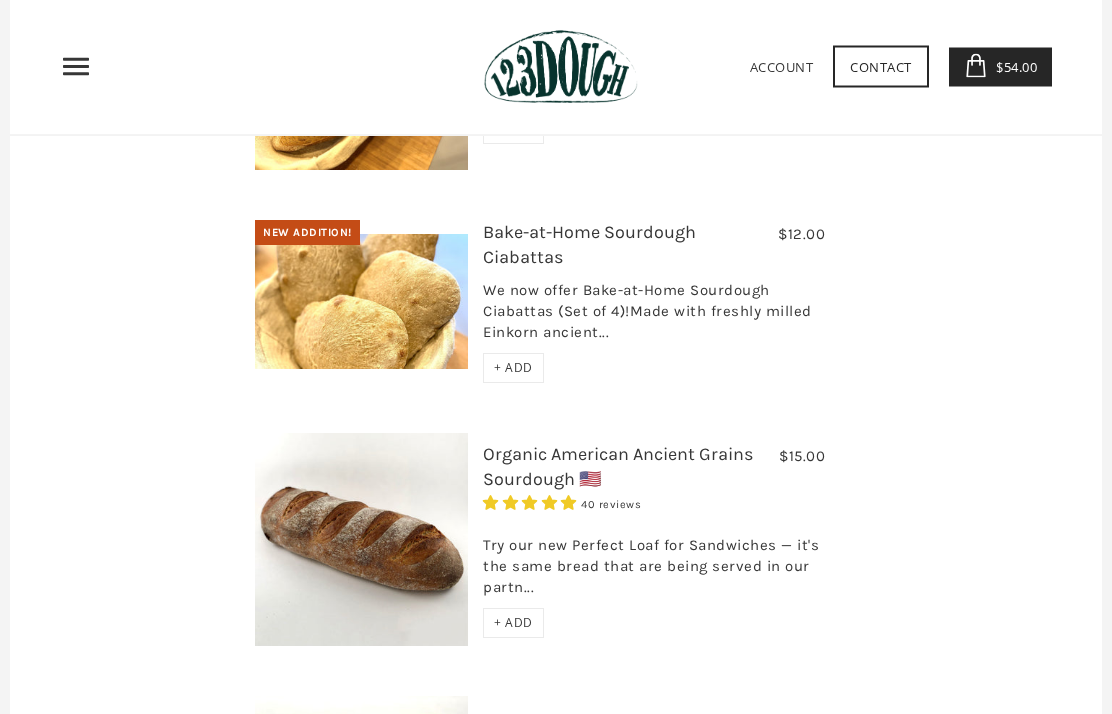 scroll, scrollTop: 985, scrollLeft: 0, axis: vertical 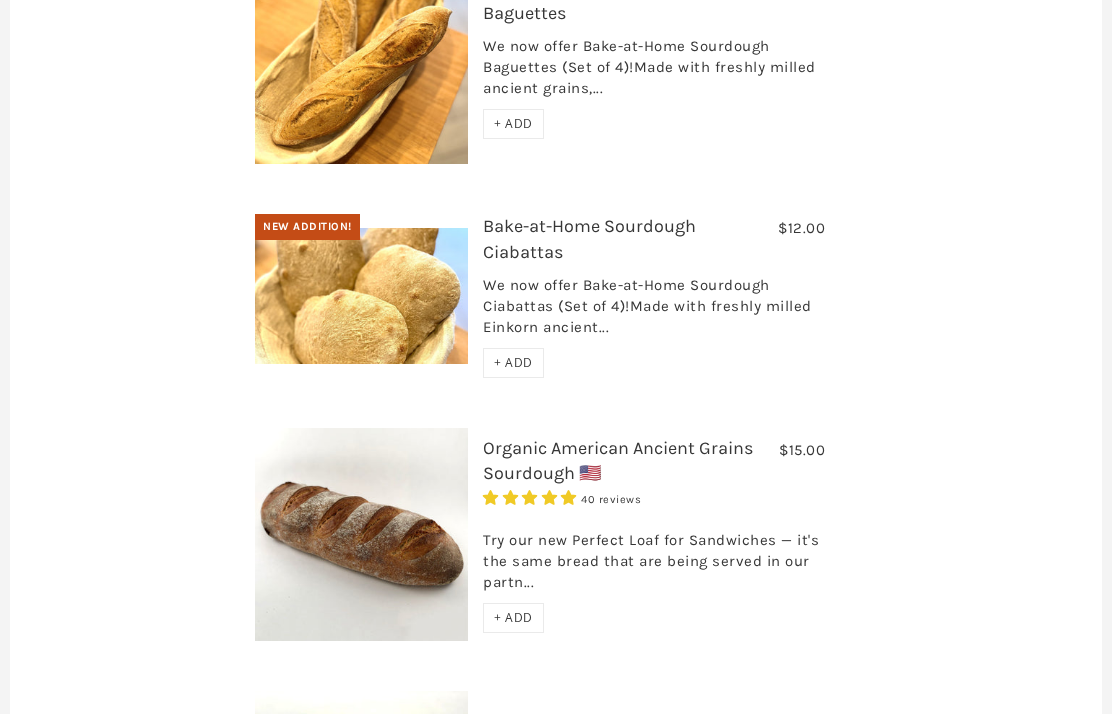 click at bounding box center [361, 534] 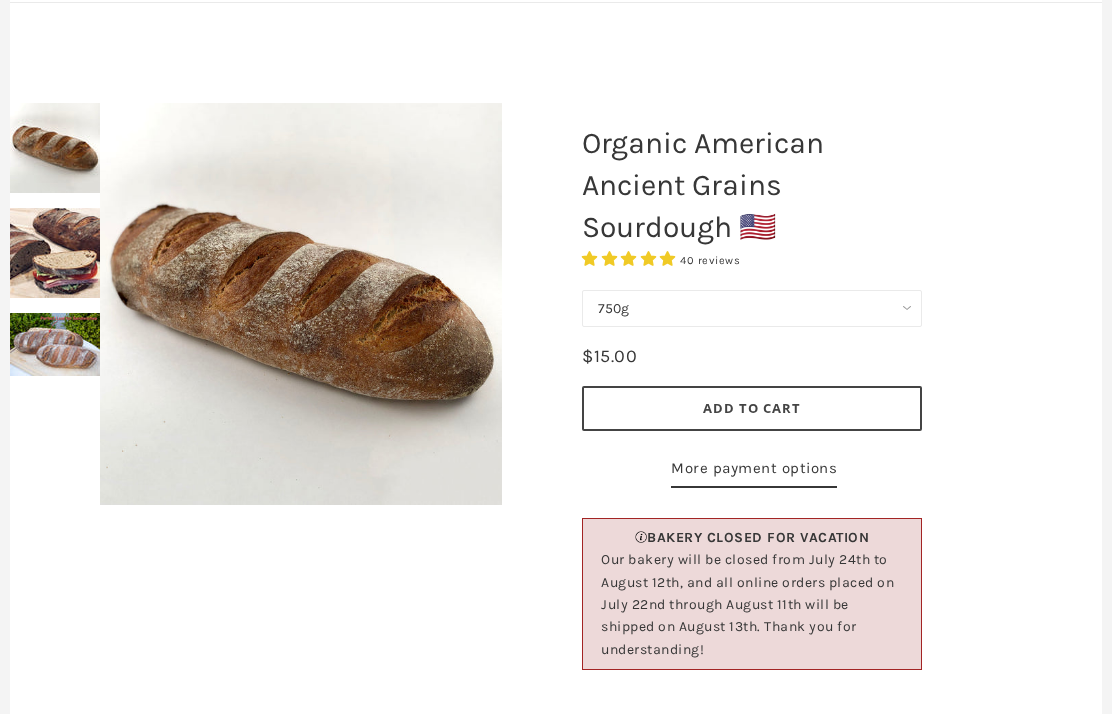 scroll, scrollTop: 190, scrollLeft: 0, axis: vertical 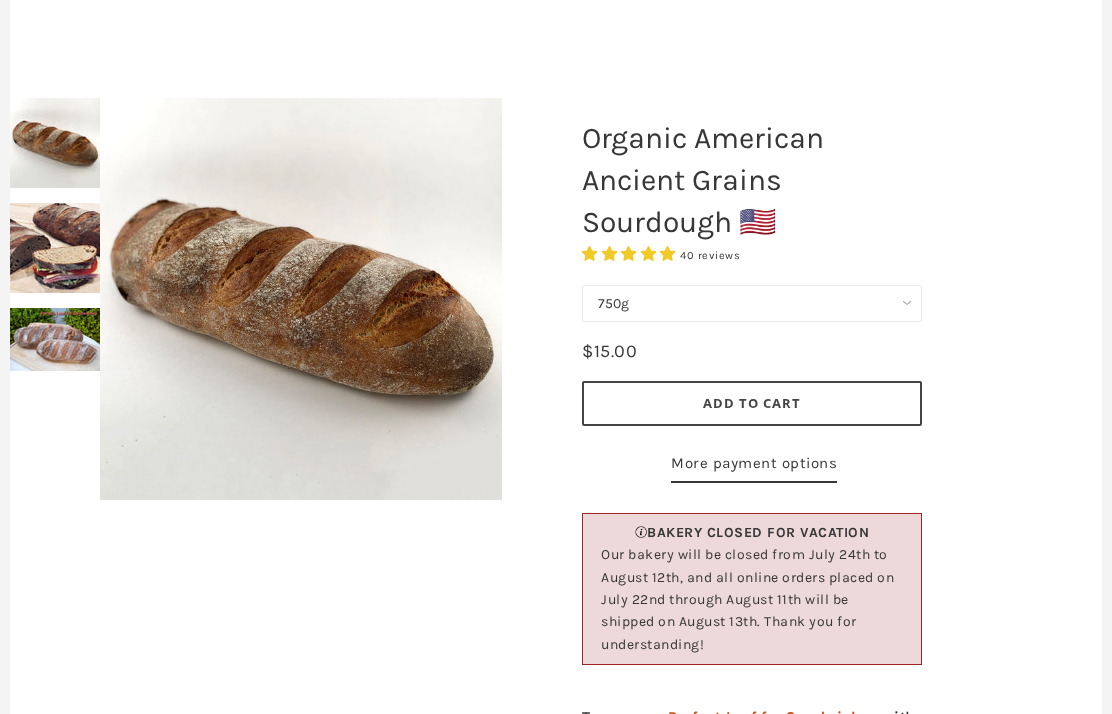 click on "750g Perfect Loaf for Sandwiches (Whole, 1500g) Perfect Loaf for Sandwiches (Half, 750g)" at bounding box center [752, 303] 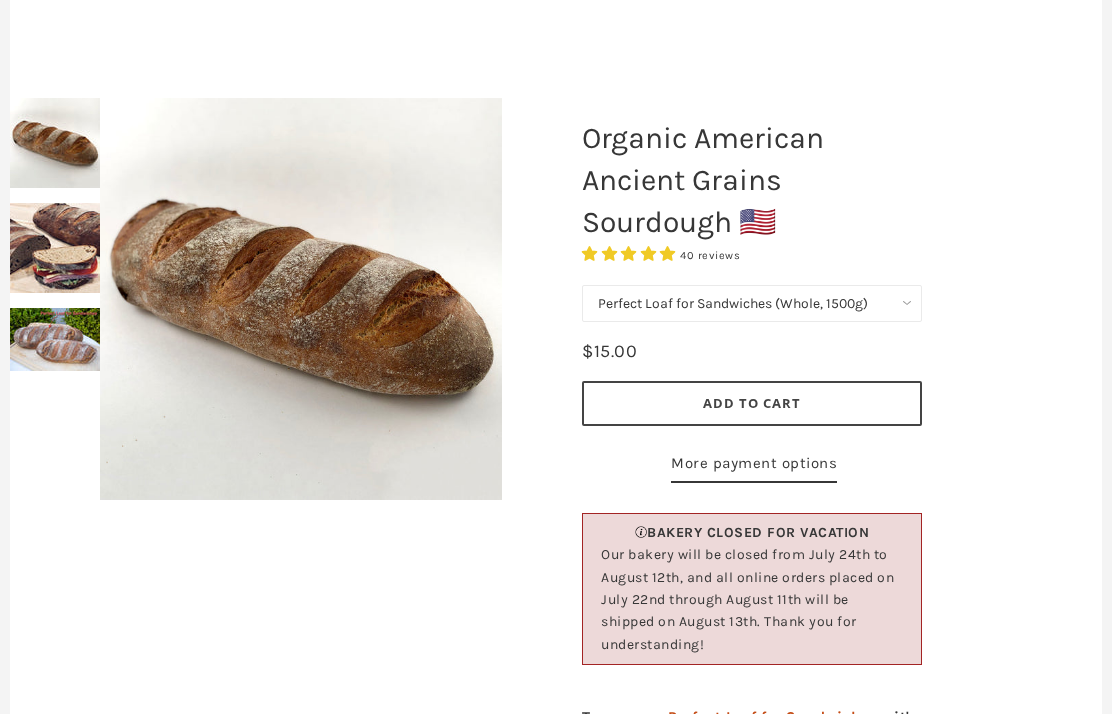 scroll, scrollTop: 270, scrollLeft: 0, axis: vertical 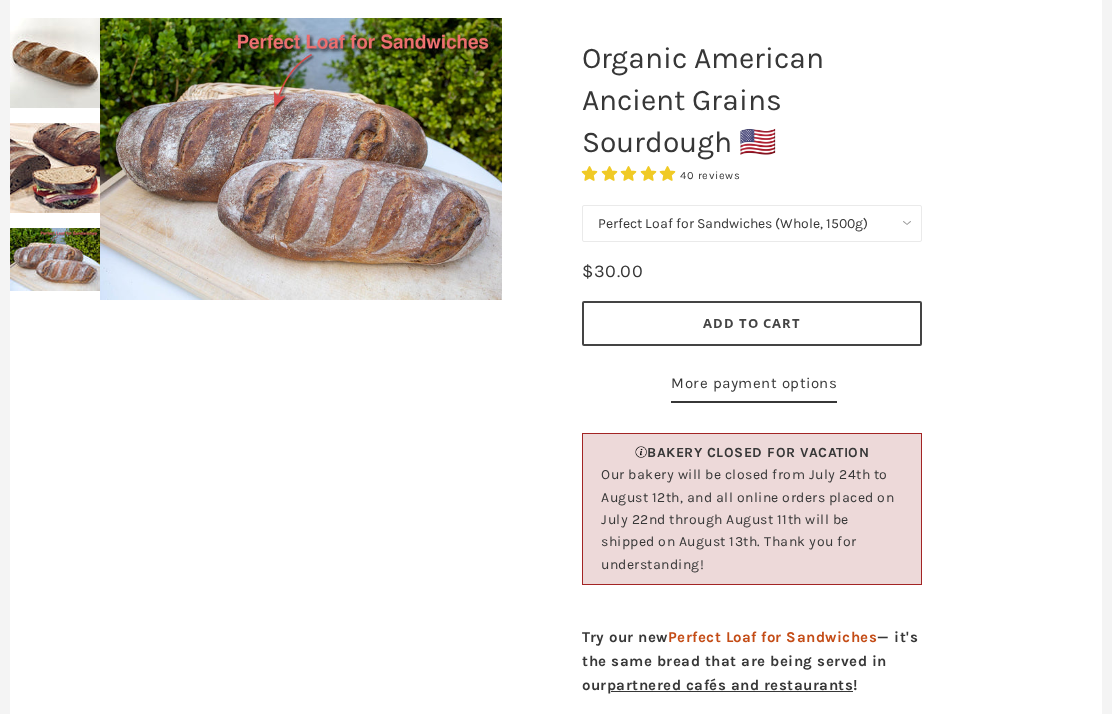 click on "750g Perfect Loaf for Sandwiches (Whole, 1500g) Perfect Loaf for Sandwiches (Half, 750g)" at bounding box center (752, 223) 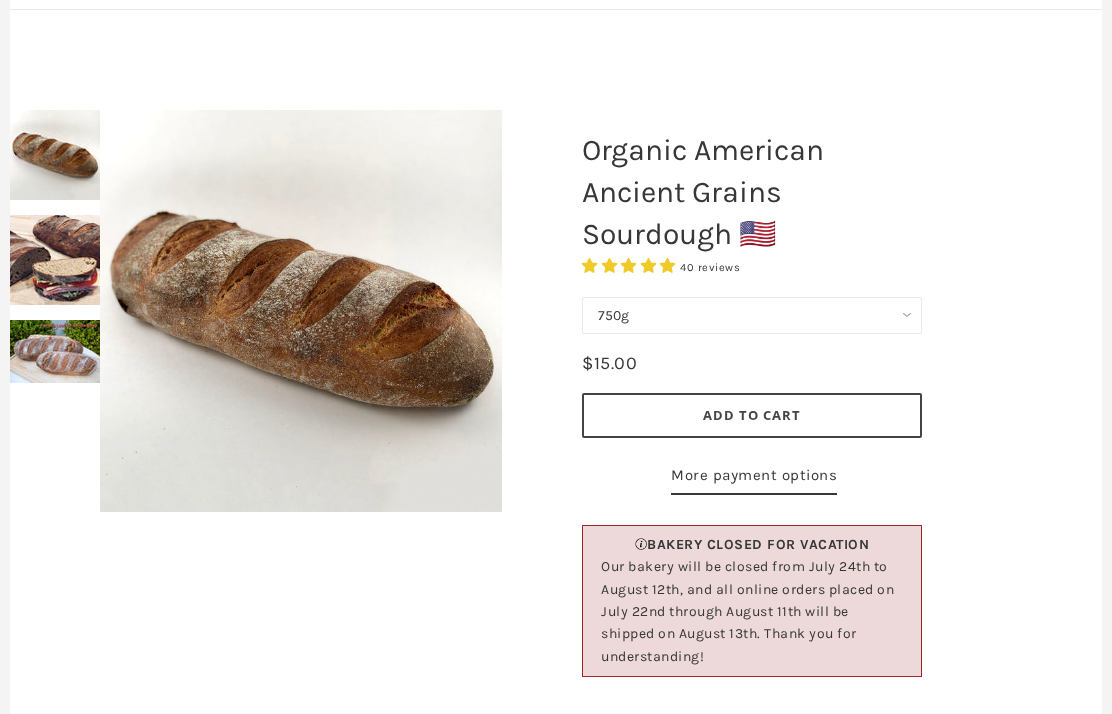 scroll, scrollTop: 0, scrollLeft: 0, axis: both 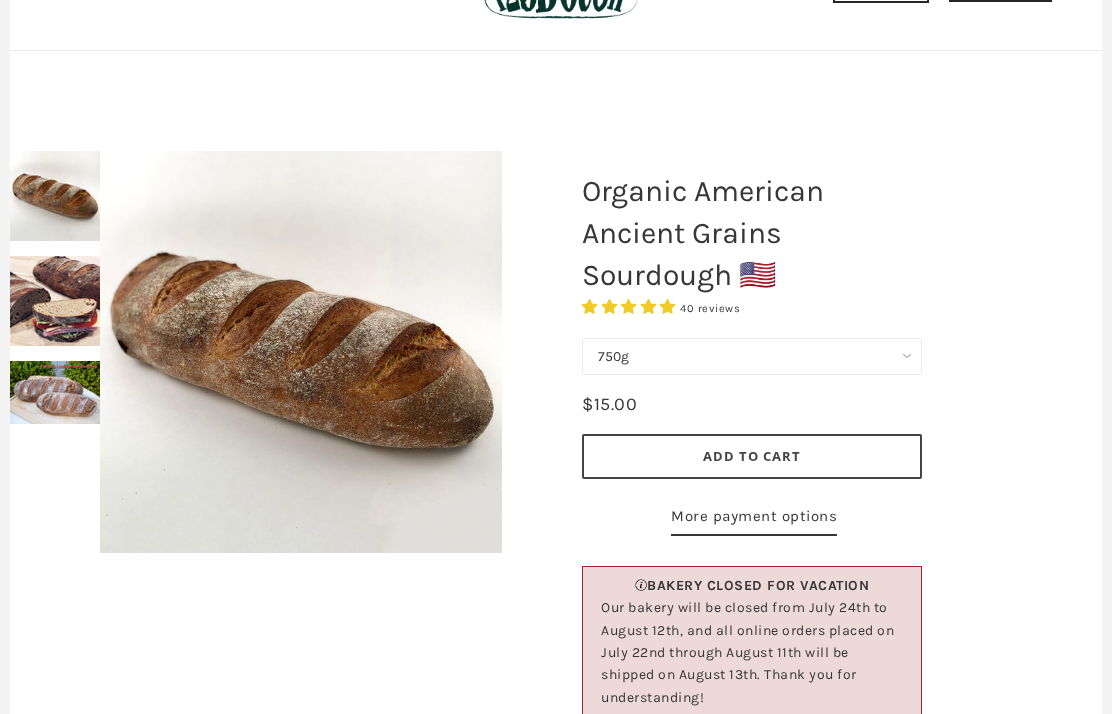 click on "750g Perfect Loaf for Sandwiches (Whole, 1500g) Perfect Loaf for Sandwiches (Half, 750g)" at bounding box center (752, 357) 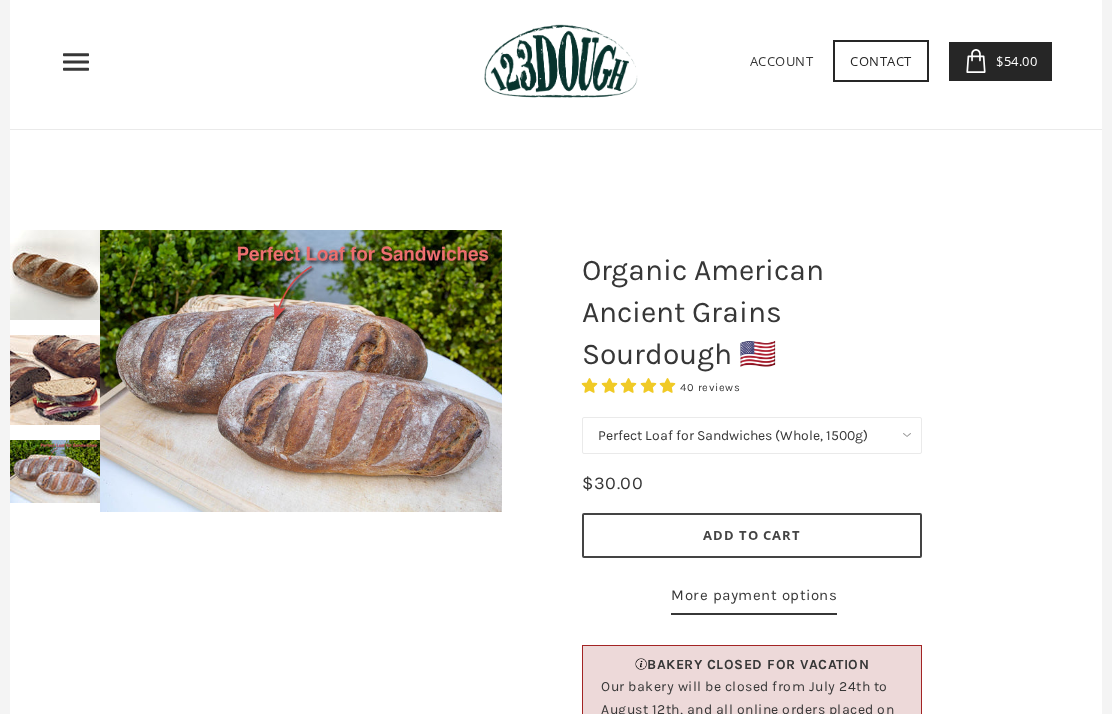scroll, scrollTop: 56, scrollLeft: 0, axis: vertical 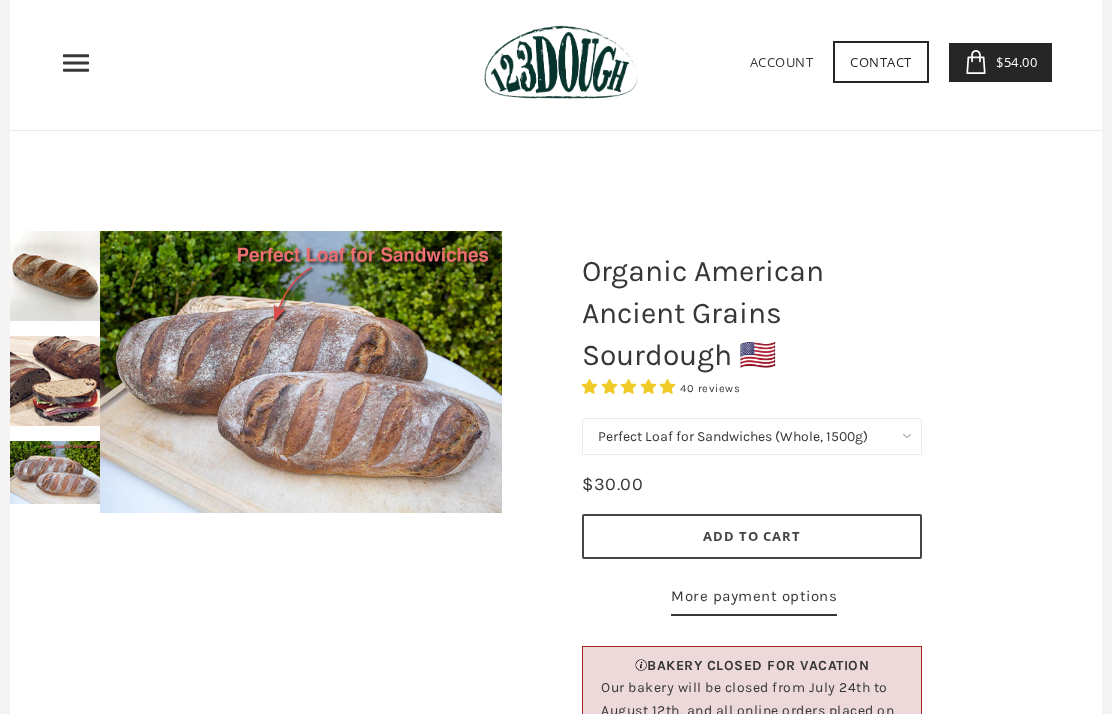 click on "750g Perfect Loaf for Sandwiches (Whole, 1500g) Perfect Loaf for Sandwiches (Half, 750g)" at bounding box center [752, 437] 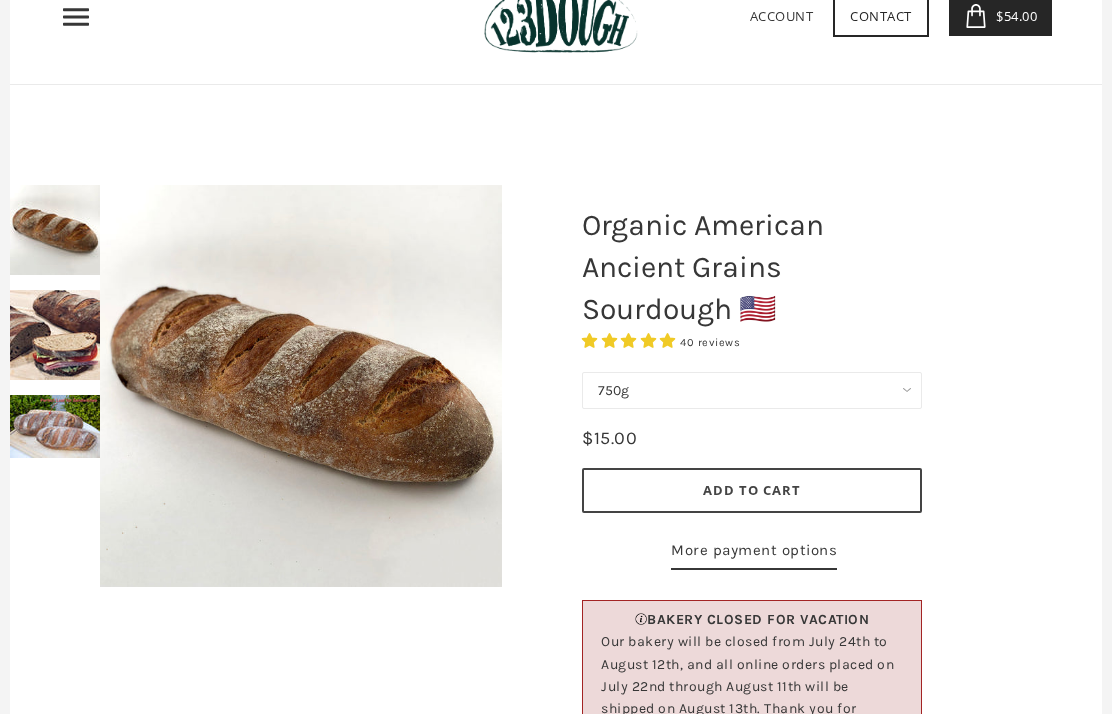 scroll, scrollTop: 144, scrollLeft: 0, axis: vertical 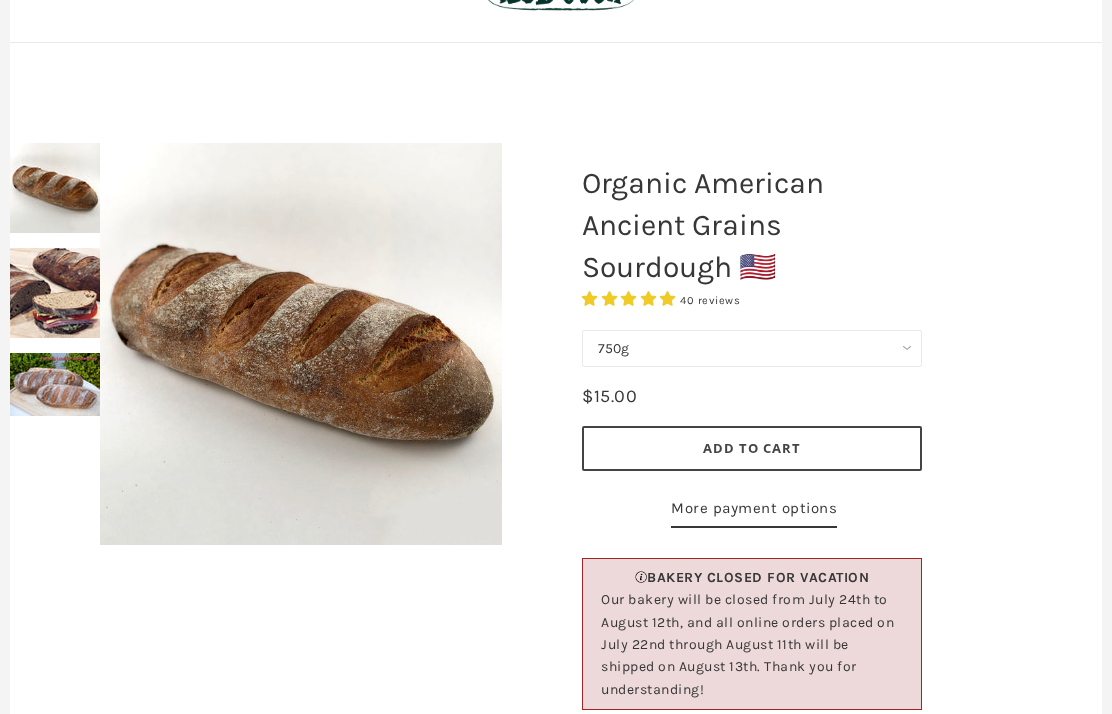 click on "Add to Cart" at bounding box center [752, 449] 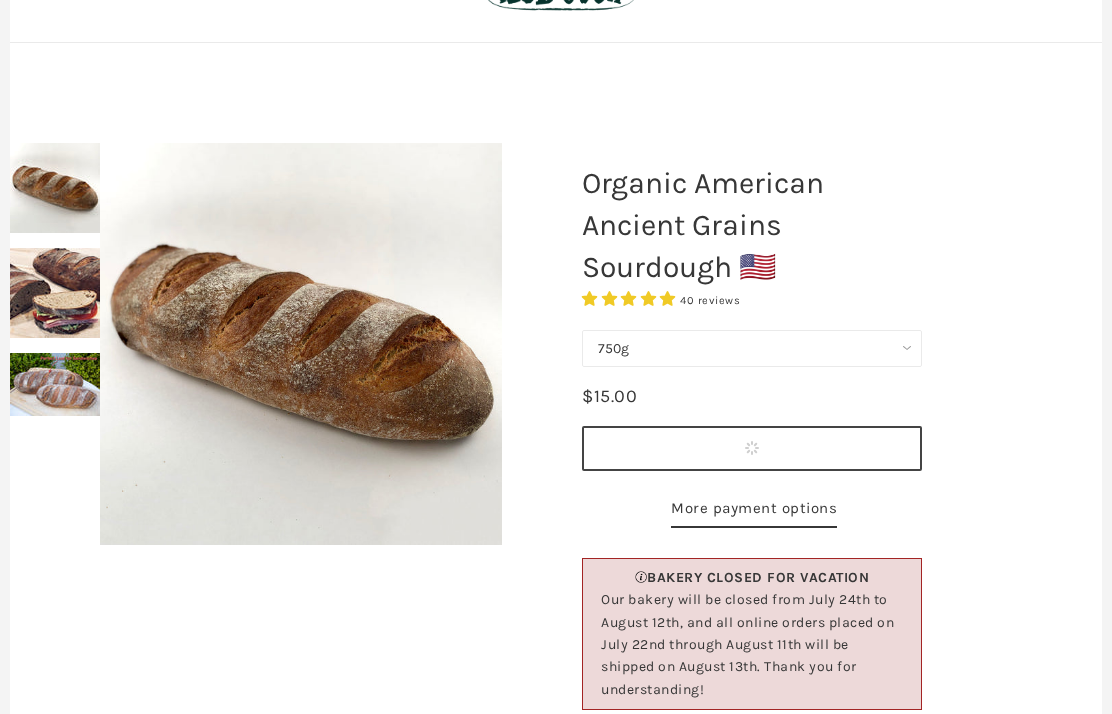 scroll, scrollTop: 145, scrollLeft: 0, axis: vertical 